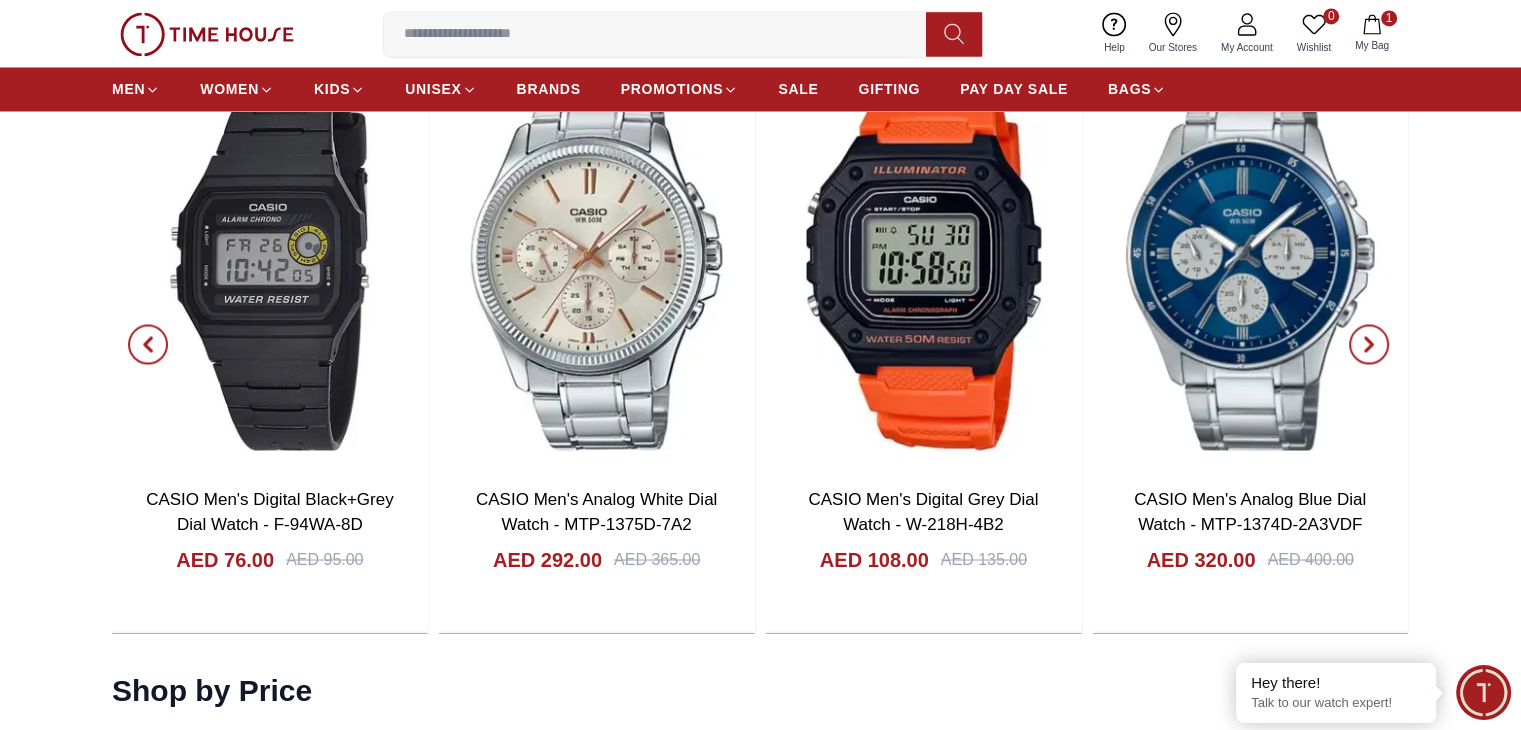 scroll, scrollTop: 3400, scrollLeft: 0, axis: vertical 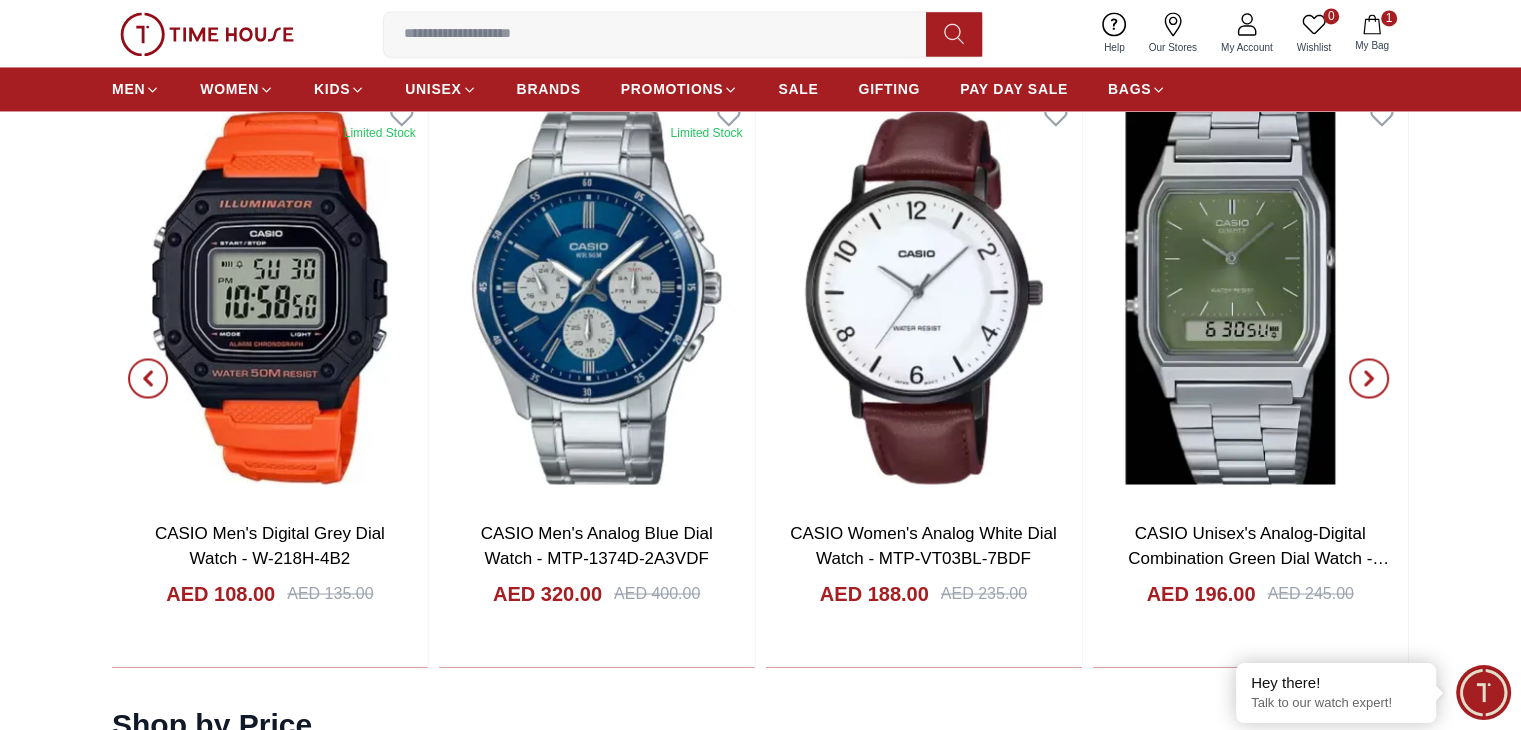 click at bounding box center (1369, 378) 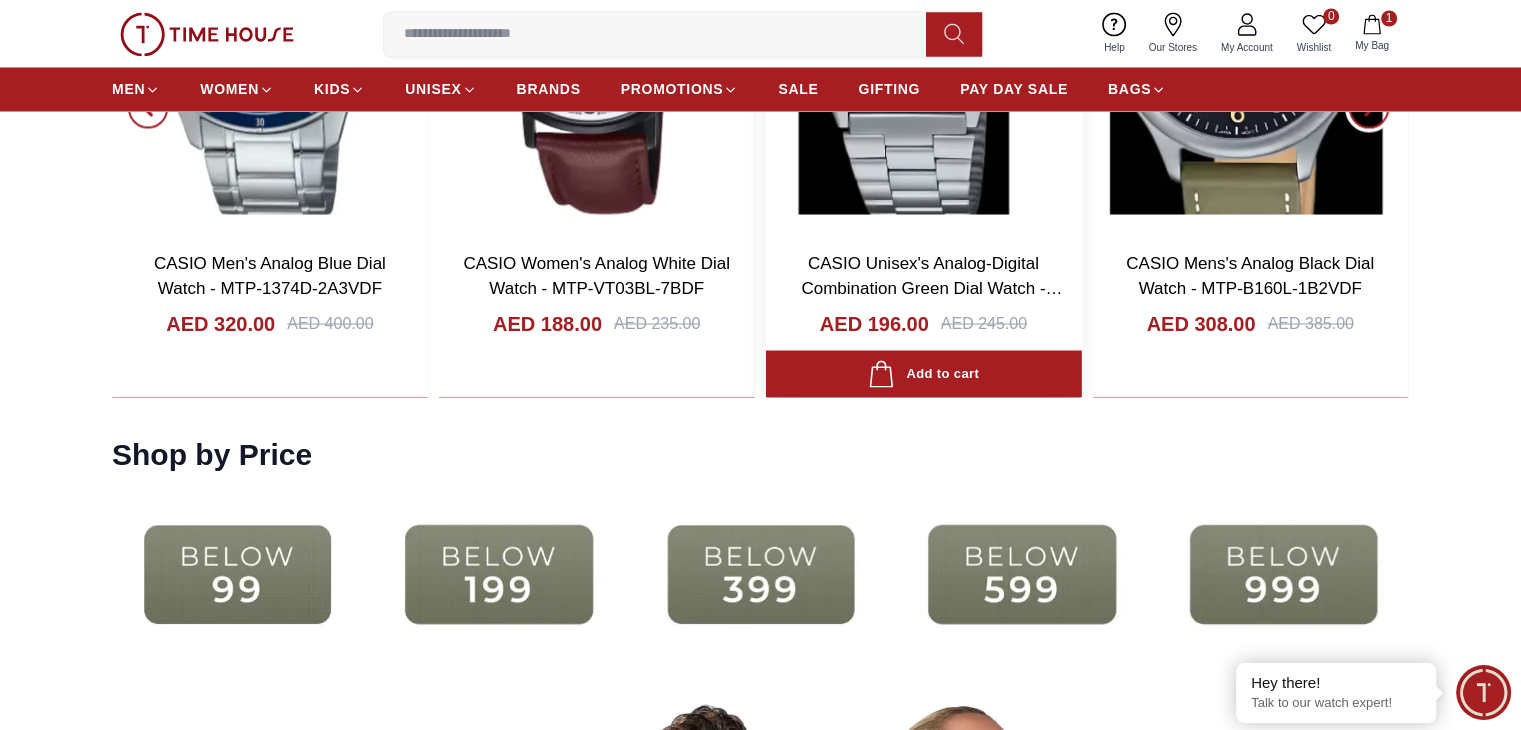 scroll, scrollTop: 3900, scrollLeft: 0, axis: vertical 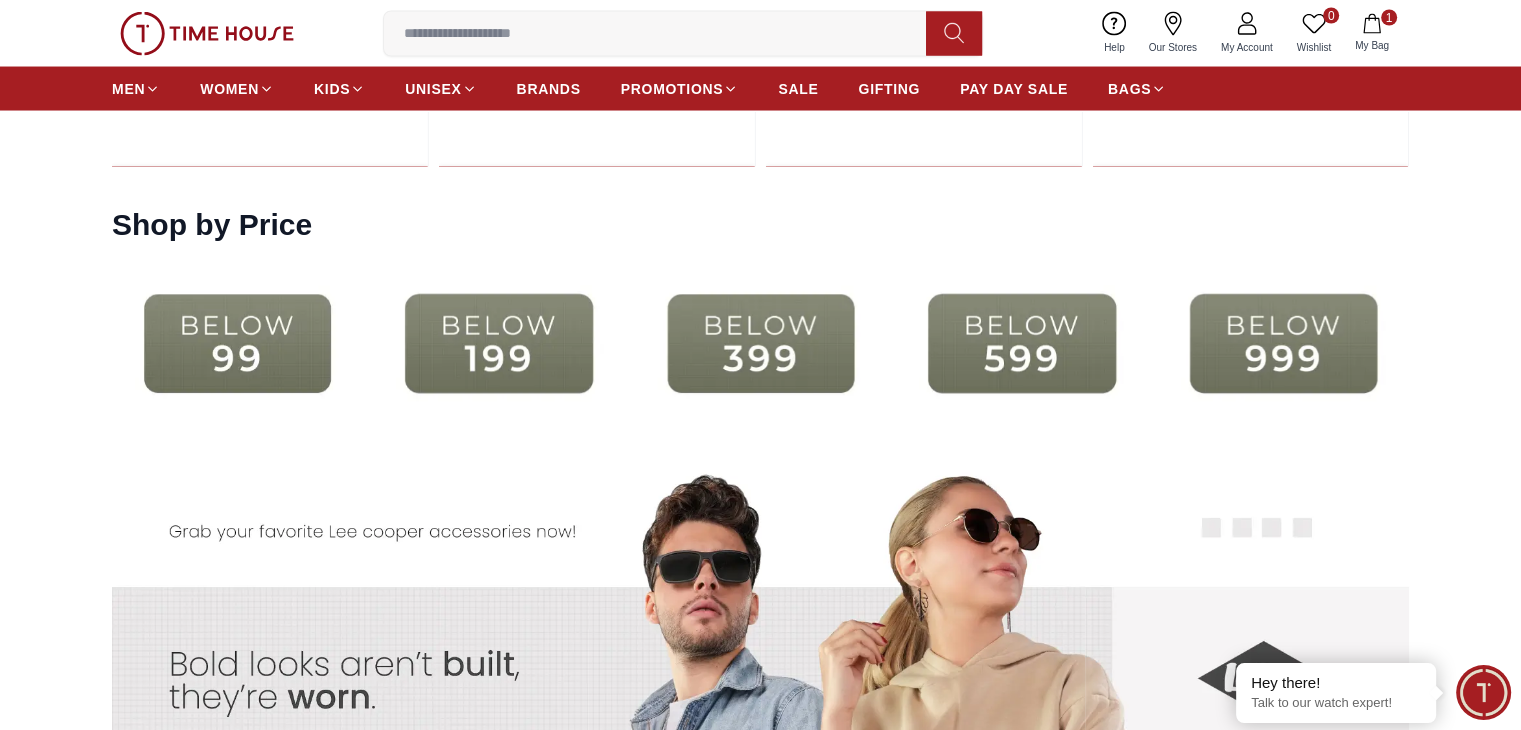 click at bounding box center [237, 344] 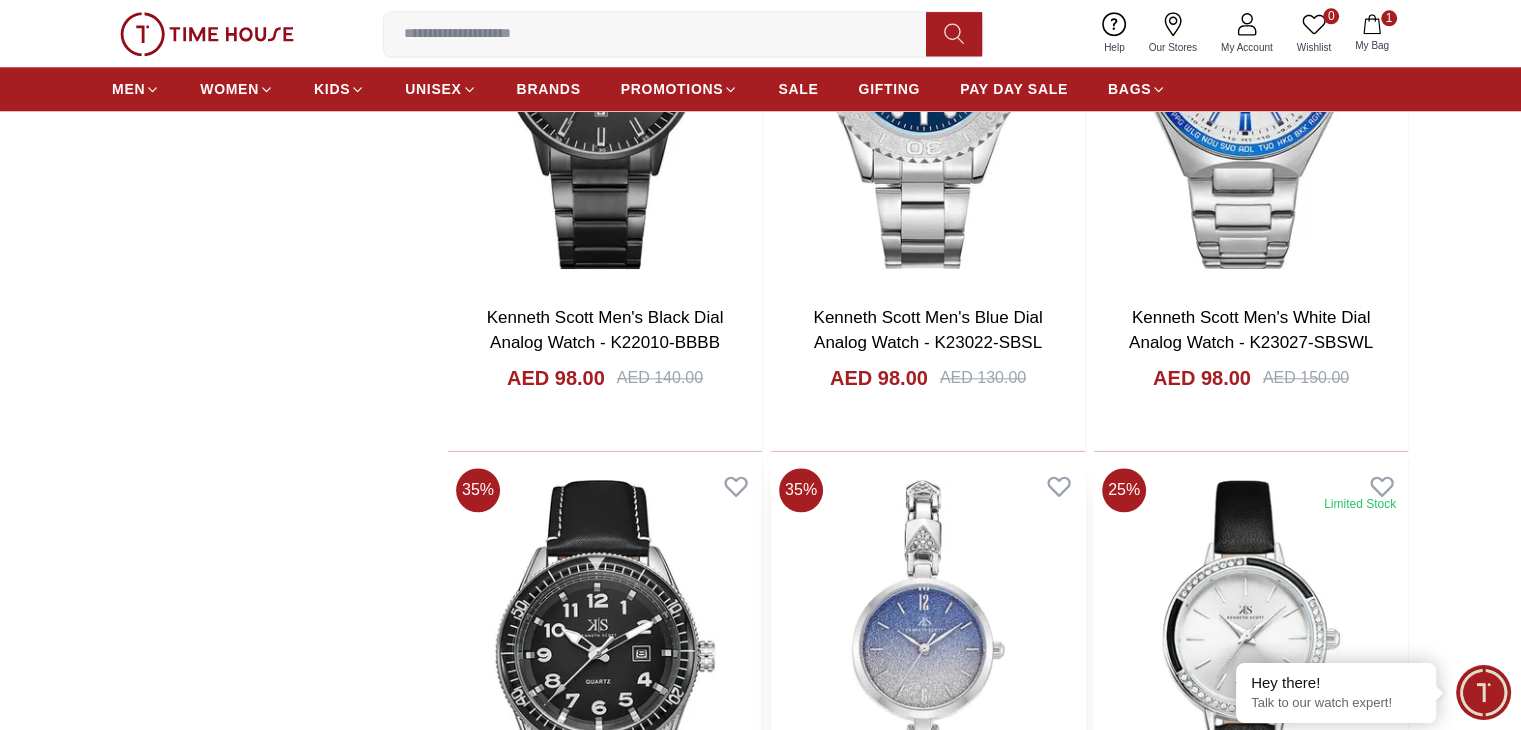 scroll, scrollTop: 2300, scrollLeft: 0, axis: vertical 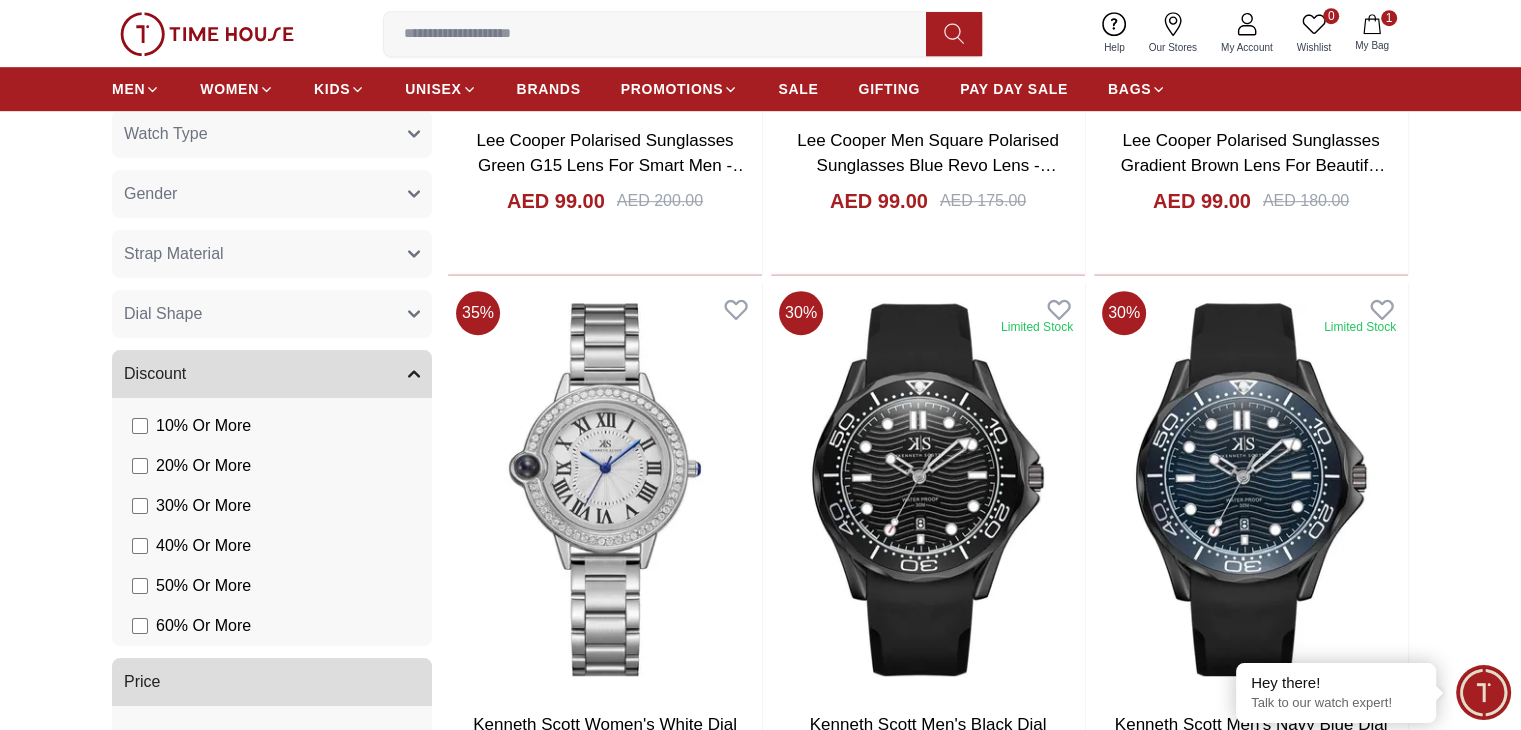 click at bounding box center (1251, 1073) 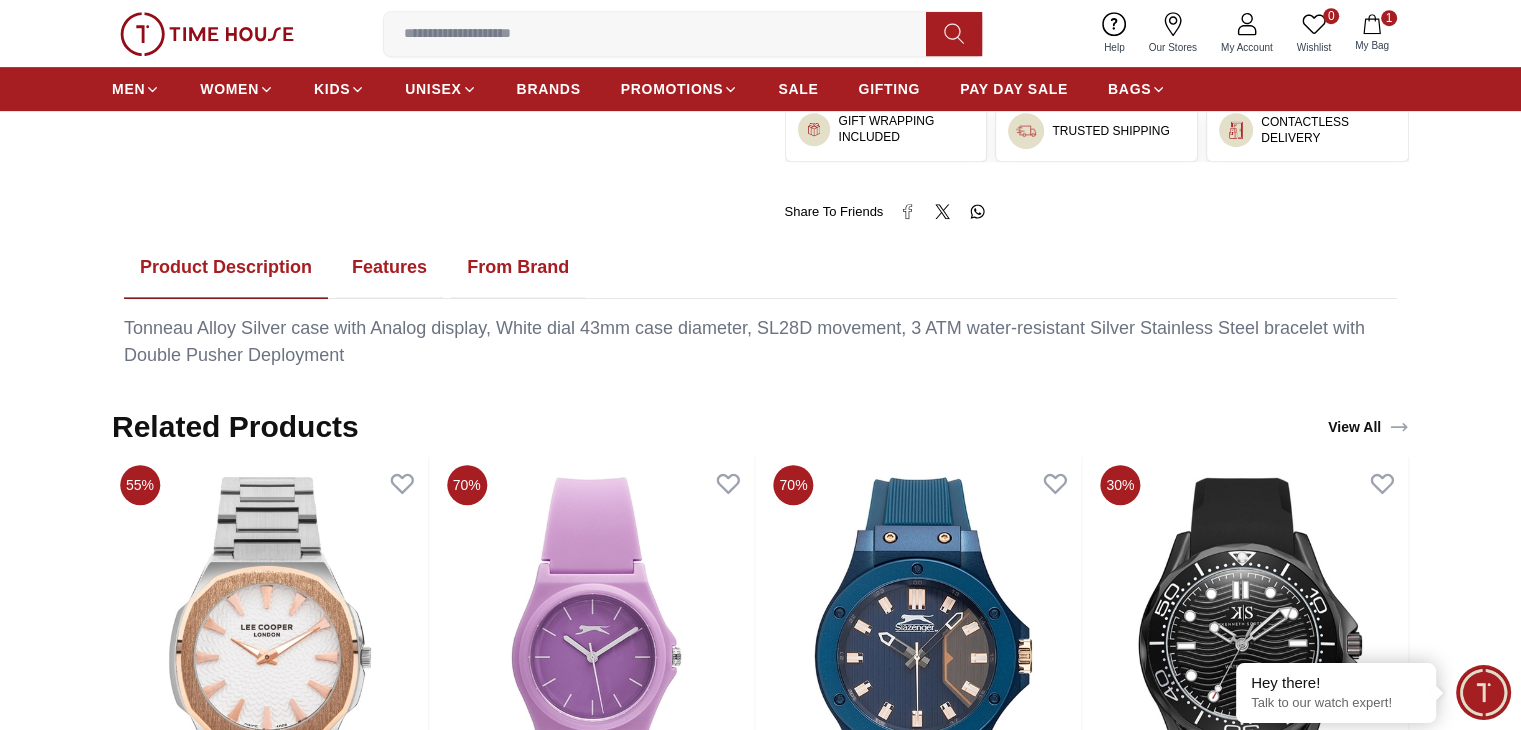 scroll, scrollTop: 1000, scrollLeft: 0, axis: vertical 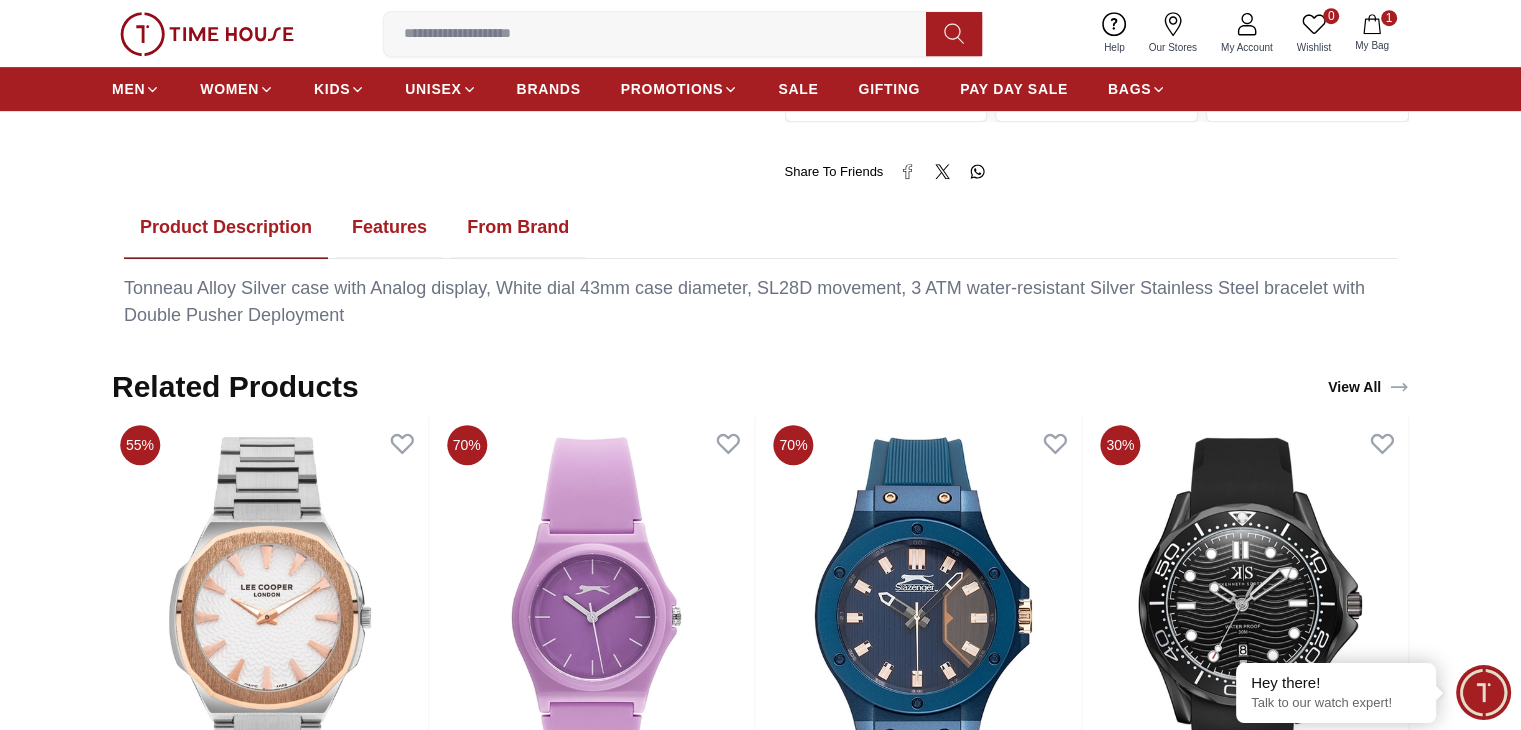 click on "Features" at bounding box center (389, 228) 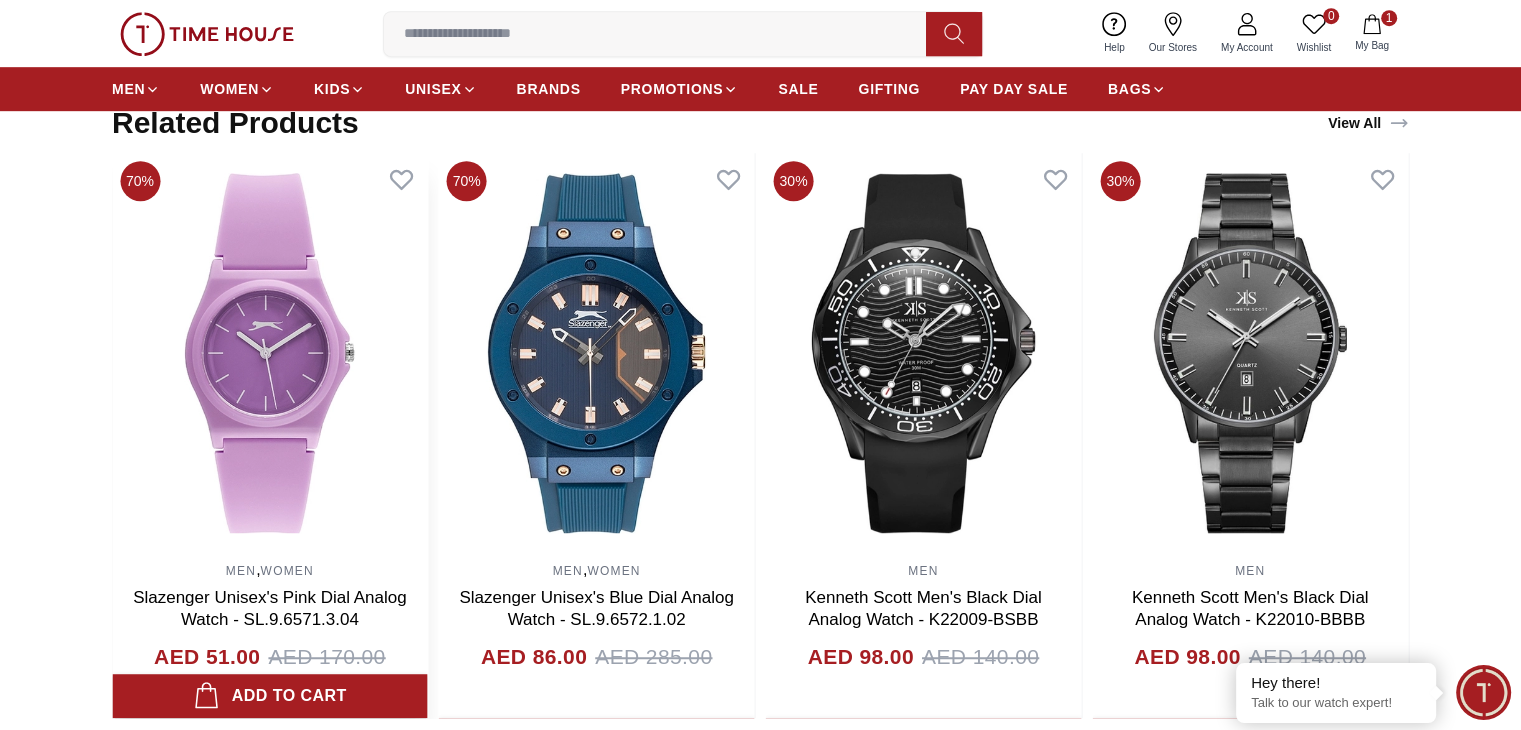 scroll, scrollTop: 900, scrollLeft: 0, axis: vertical 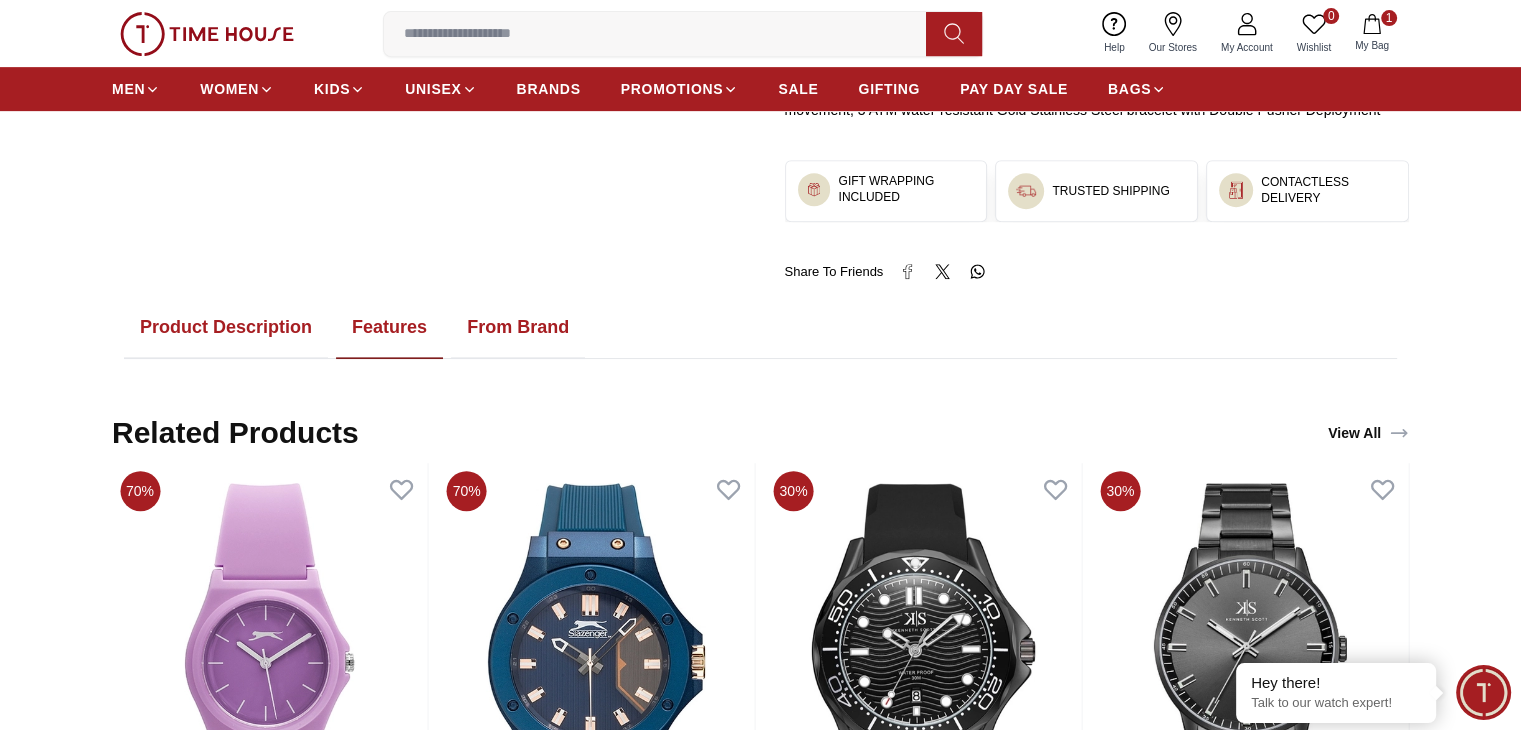 click on "From Brand" at bounding box center [518, 328] 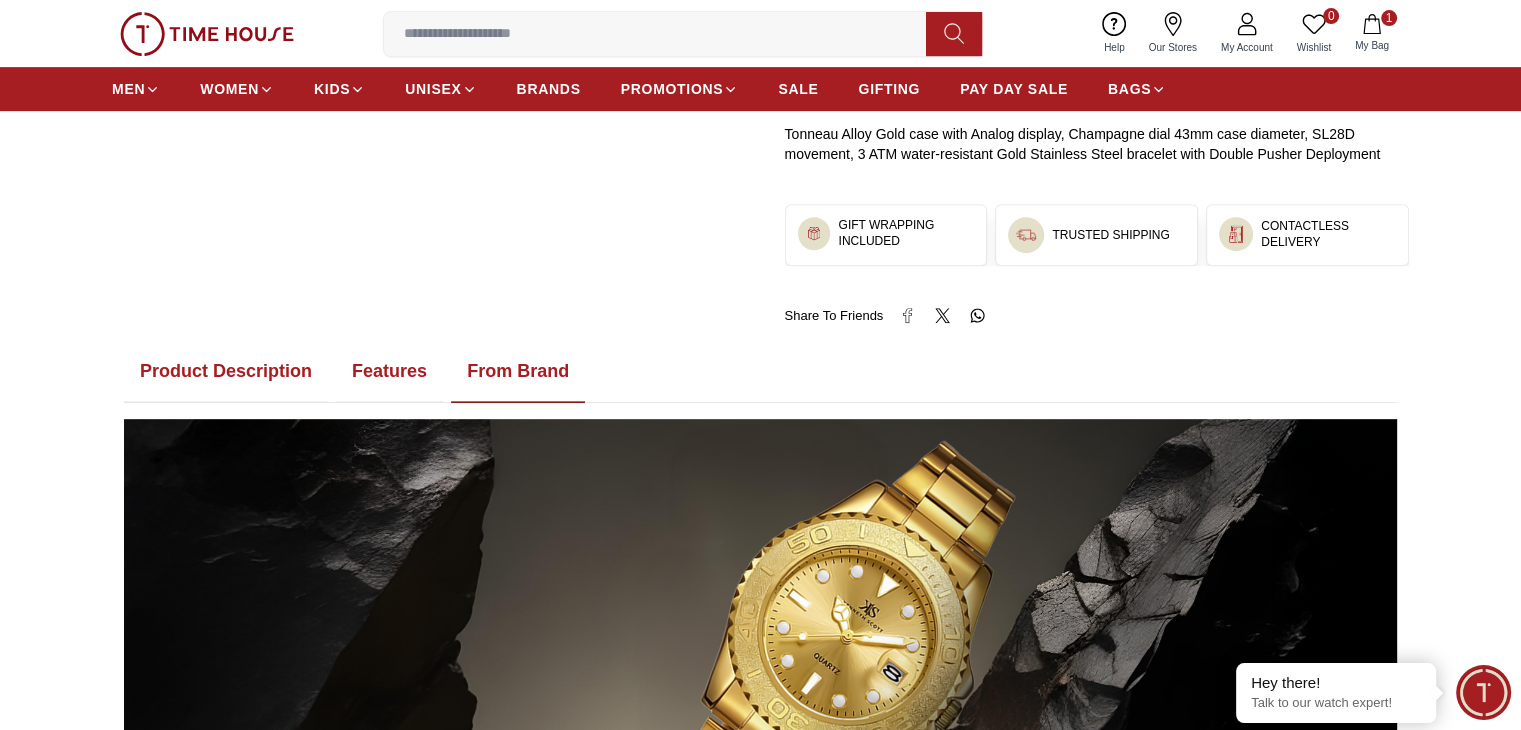 scroll, scrollTop: 900, scrollLeft: 0, axis: vertical 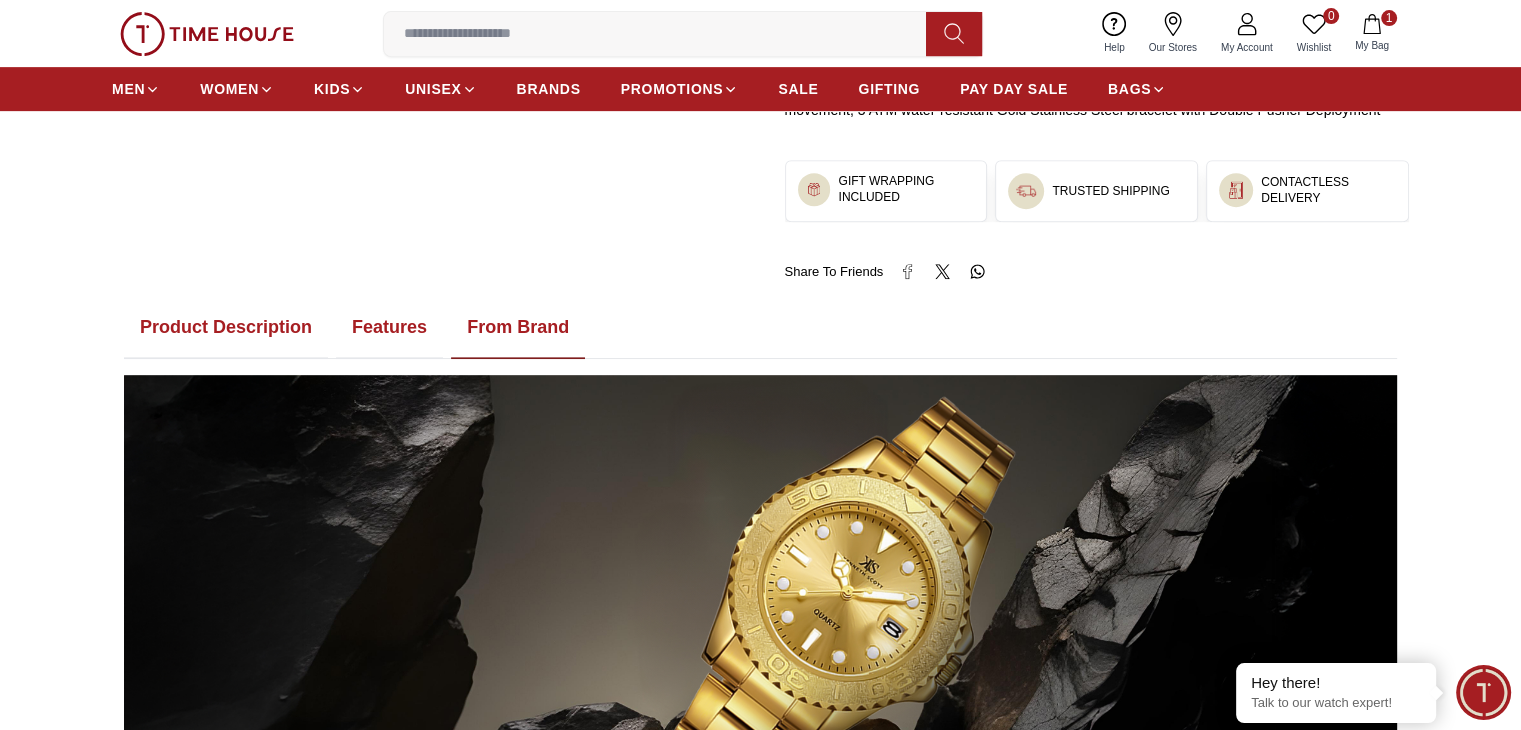 click on "Features" at bounding box center (389, 328) 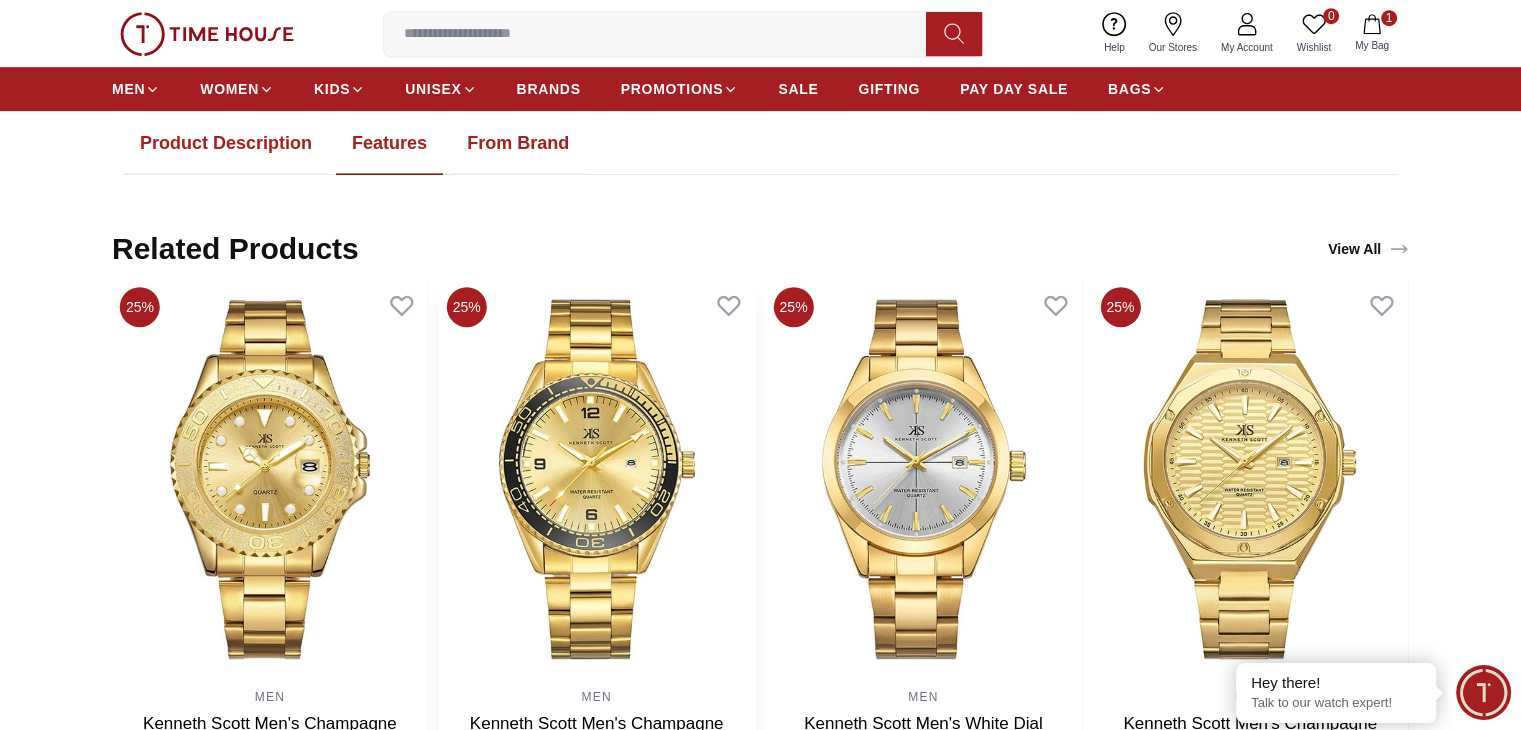 scroll, scrollTop: 812, scrollLeft: 0, axis: vertical 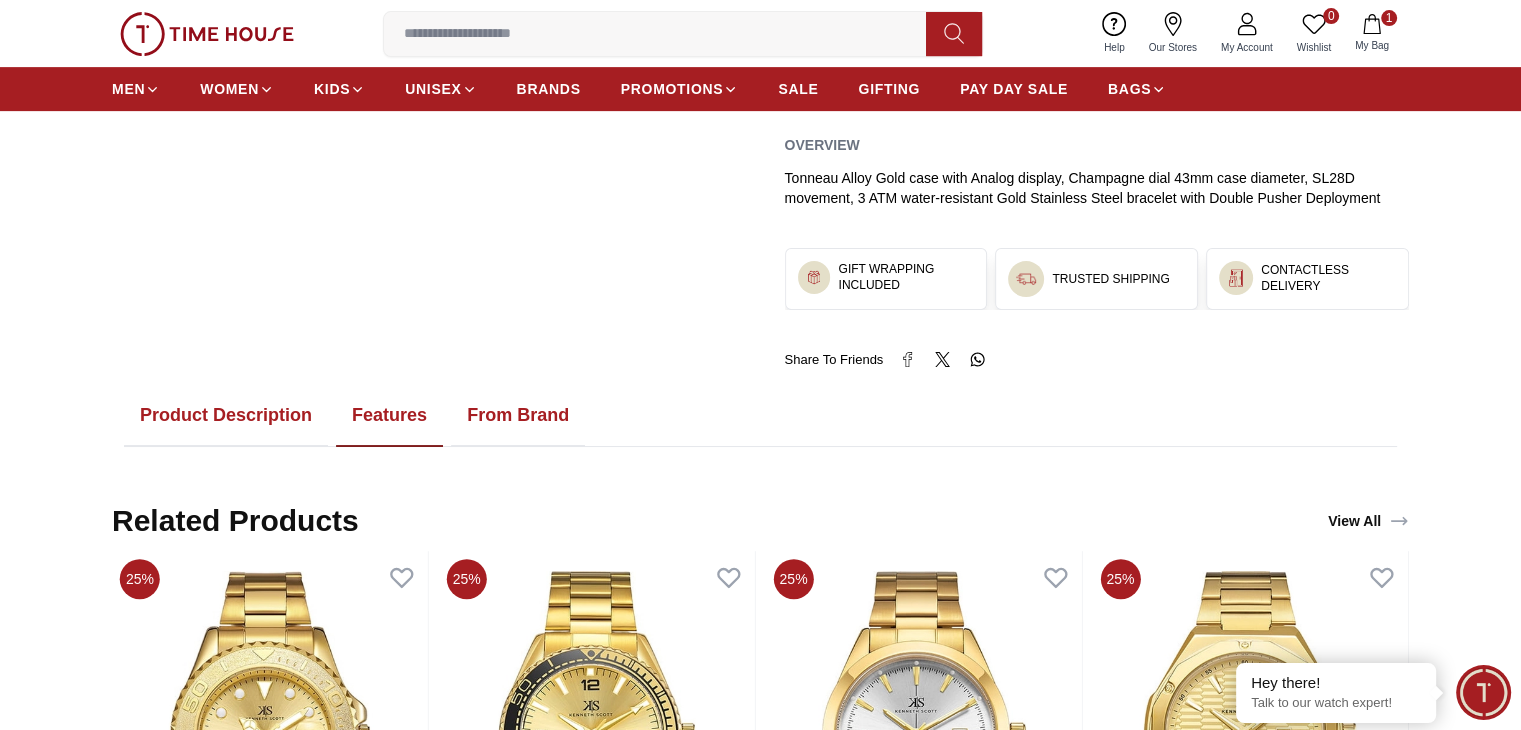 click on "Product Description" at bounding box center (226, 416) 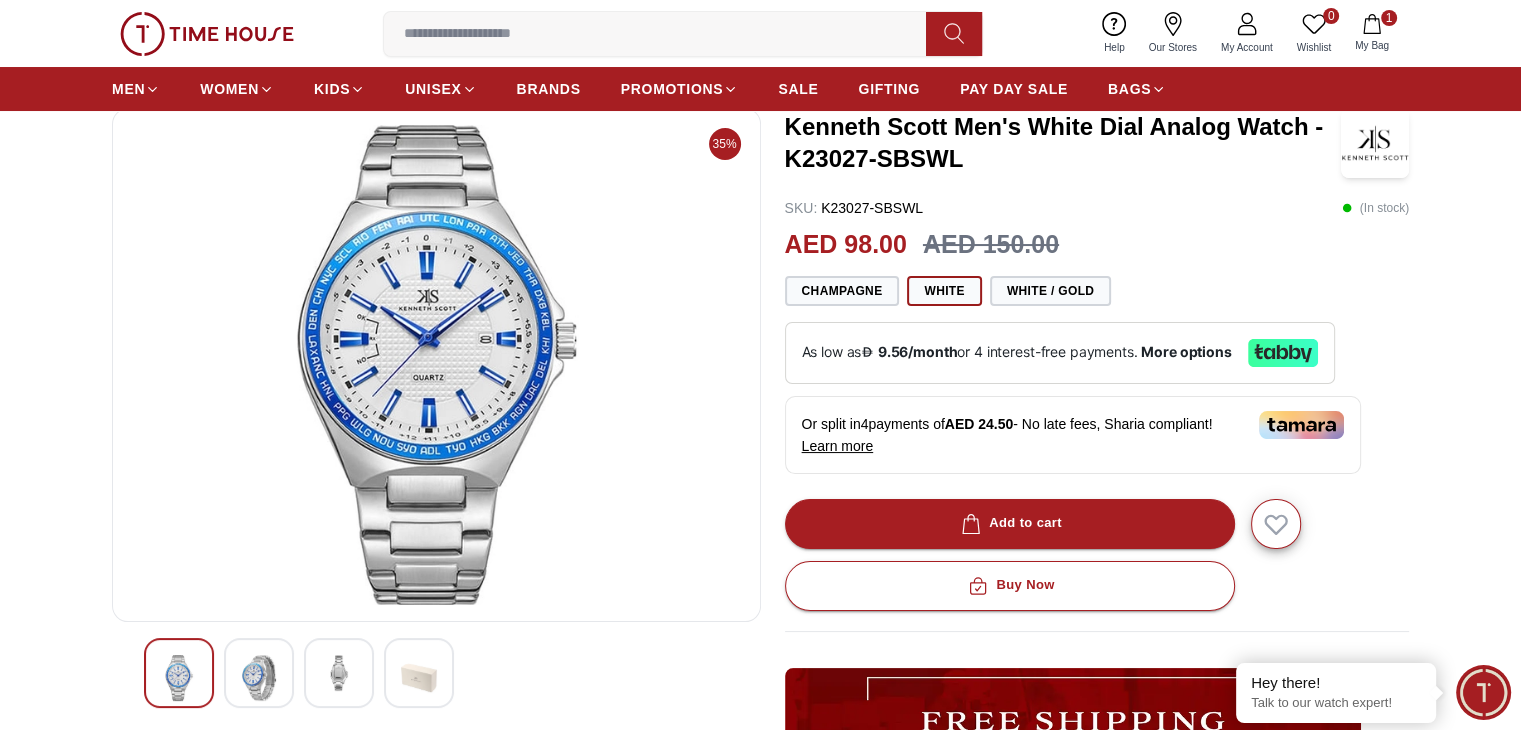 scroll, scrollTop: 0, scrollLeft: 0, axis: both 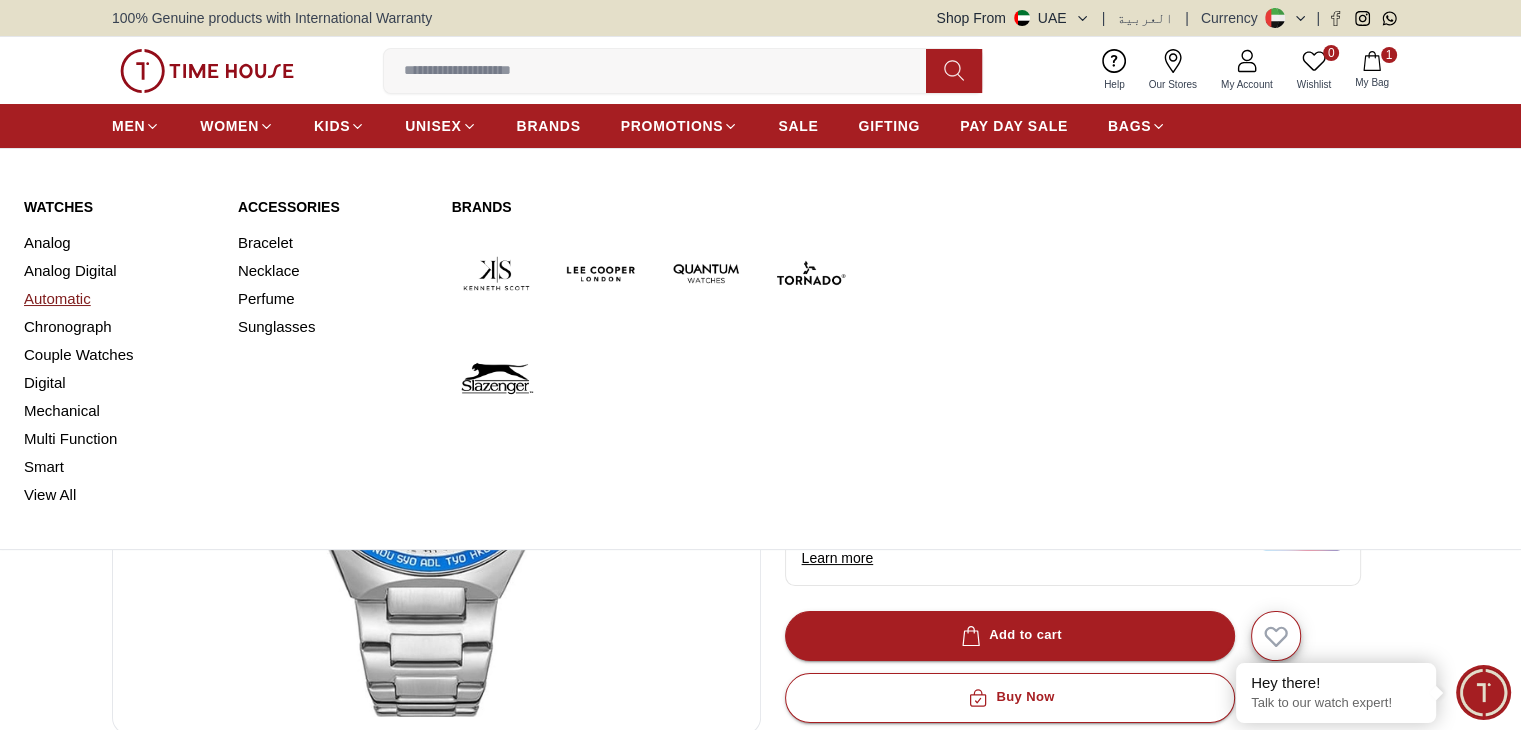 click on "Automatic" at bounding box center (119, 299) 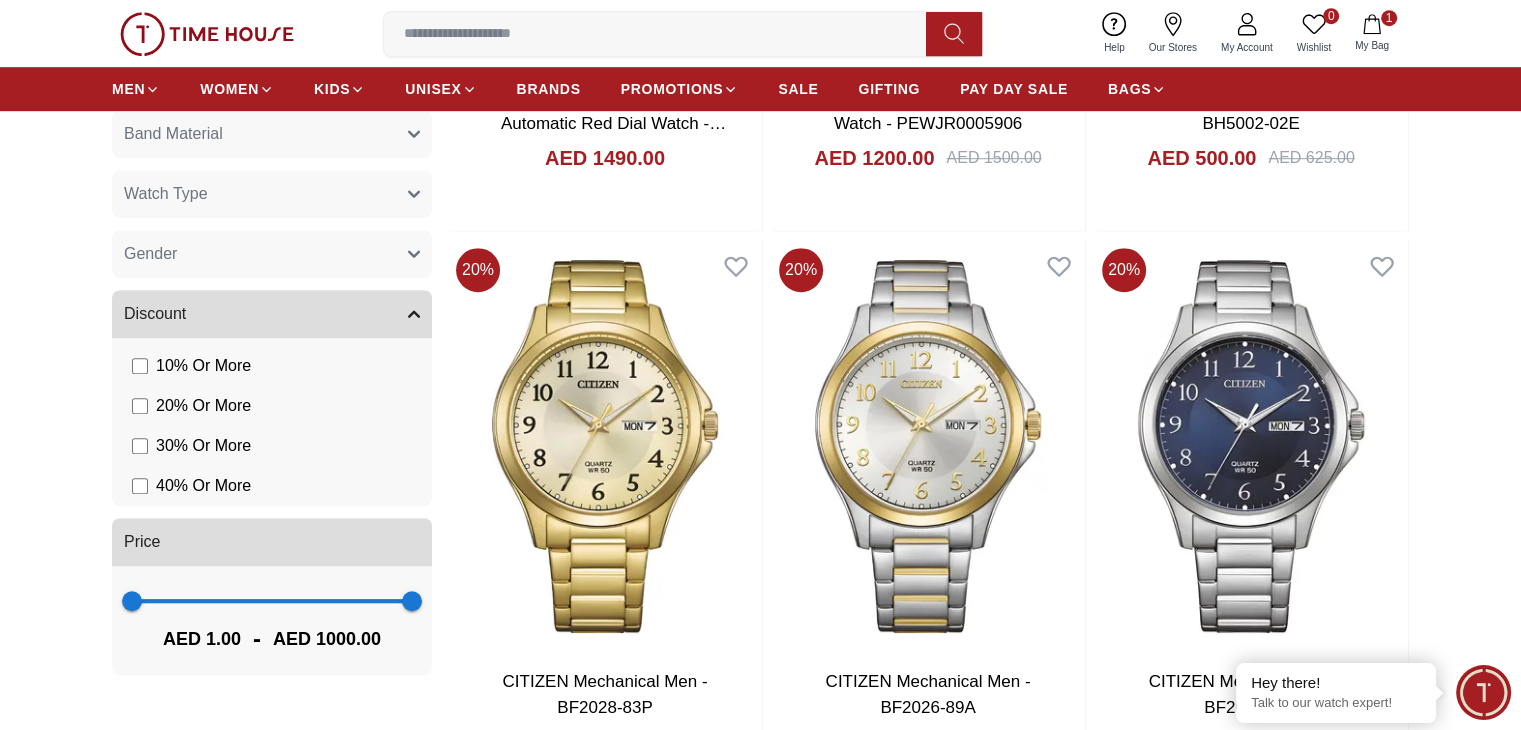 scroll, scrollTop: 1300, scrollLeft: 0, axis: vertical 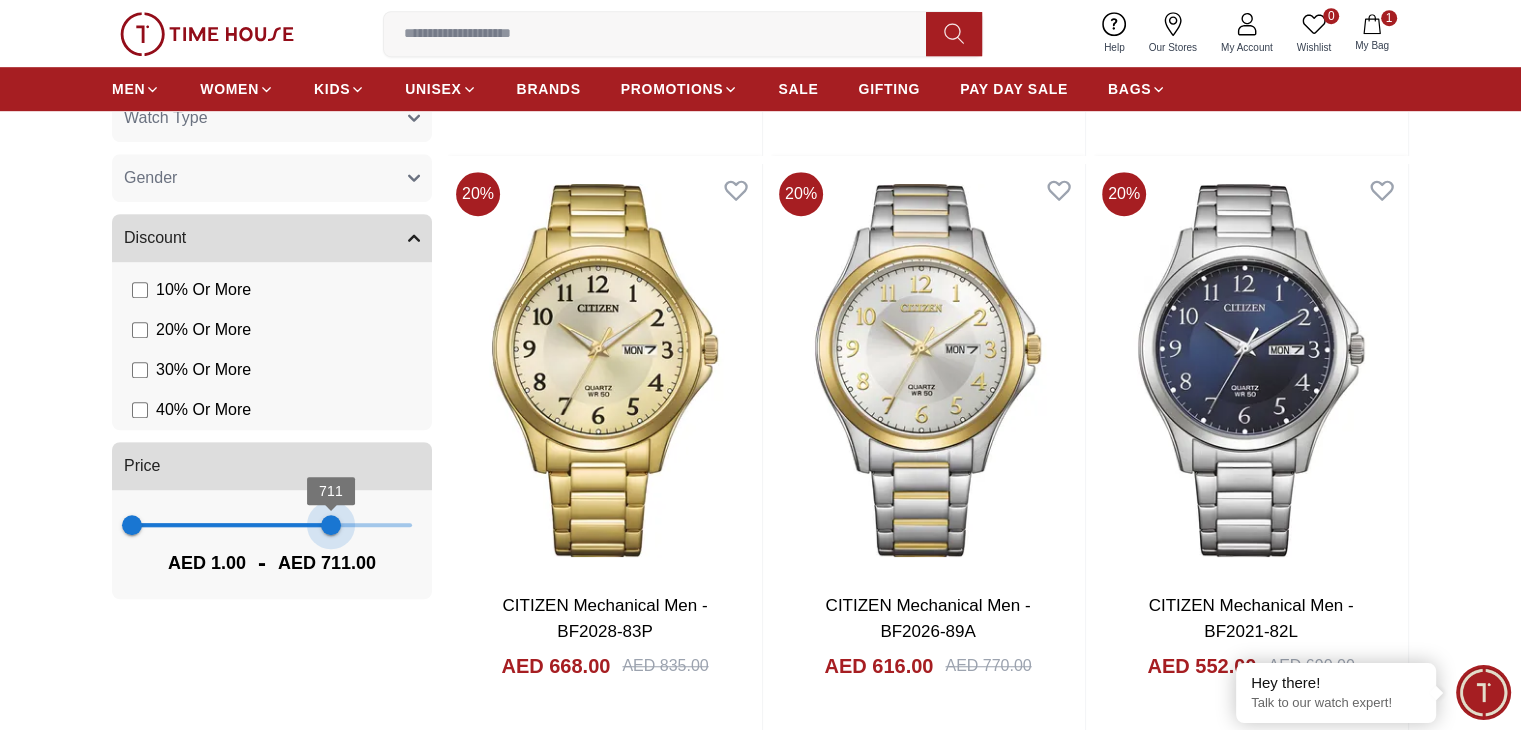 drag, startPoint x: 408, startPoint y: 517, endPoint x: 326, endPoint y: 531, distance: 83.18654 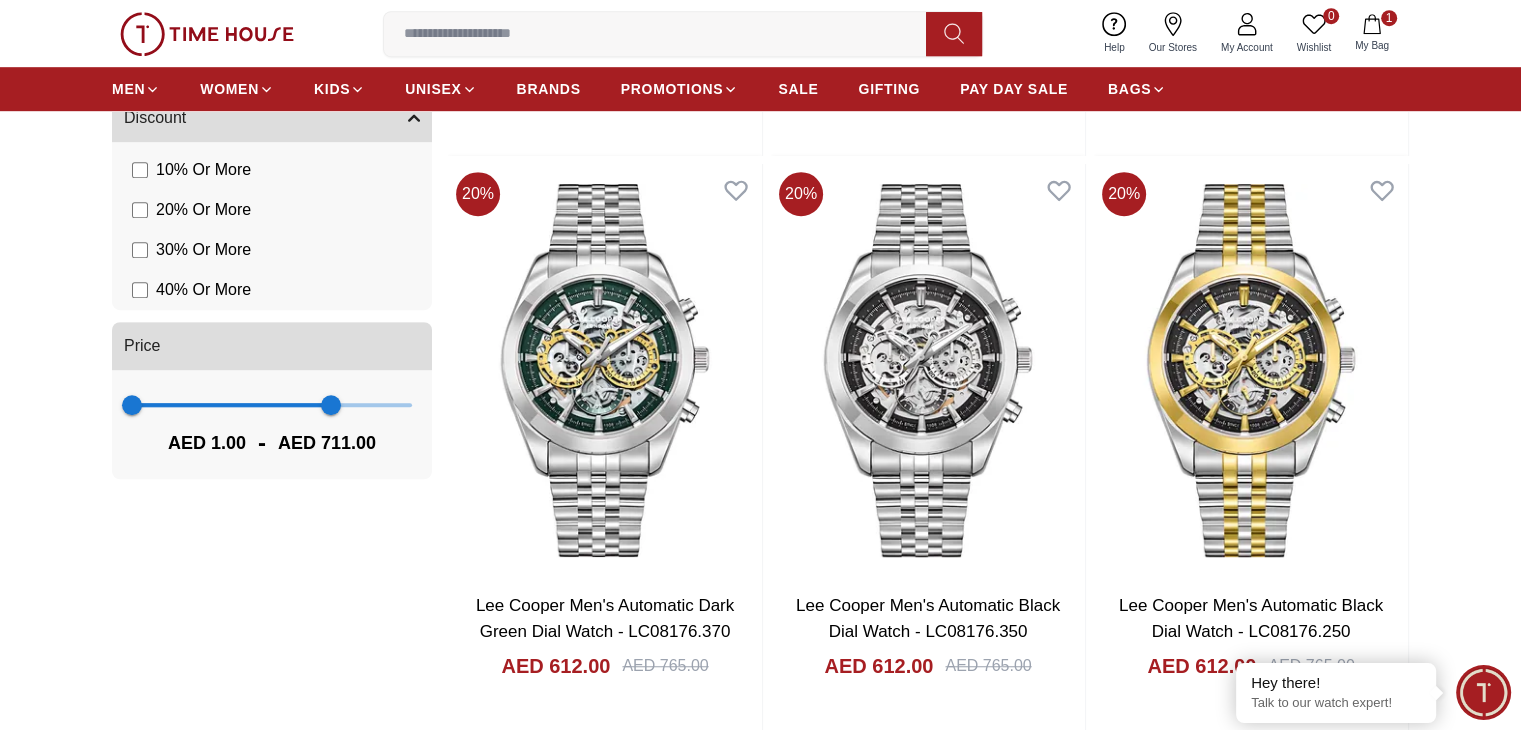 scroll, scrollTop: 1180, scrollLeft: 0, axis: vertical 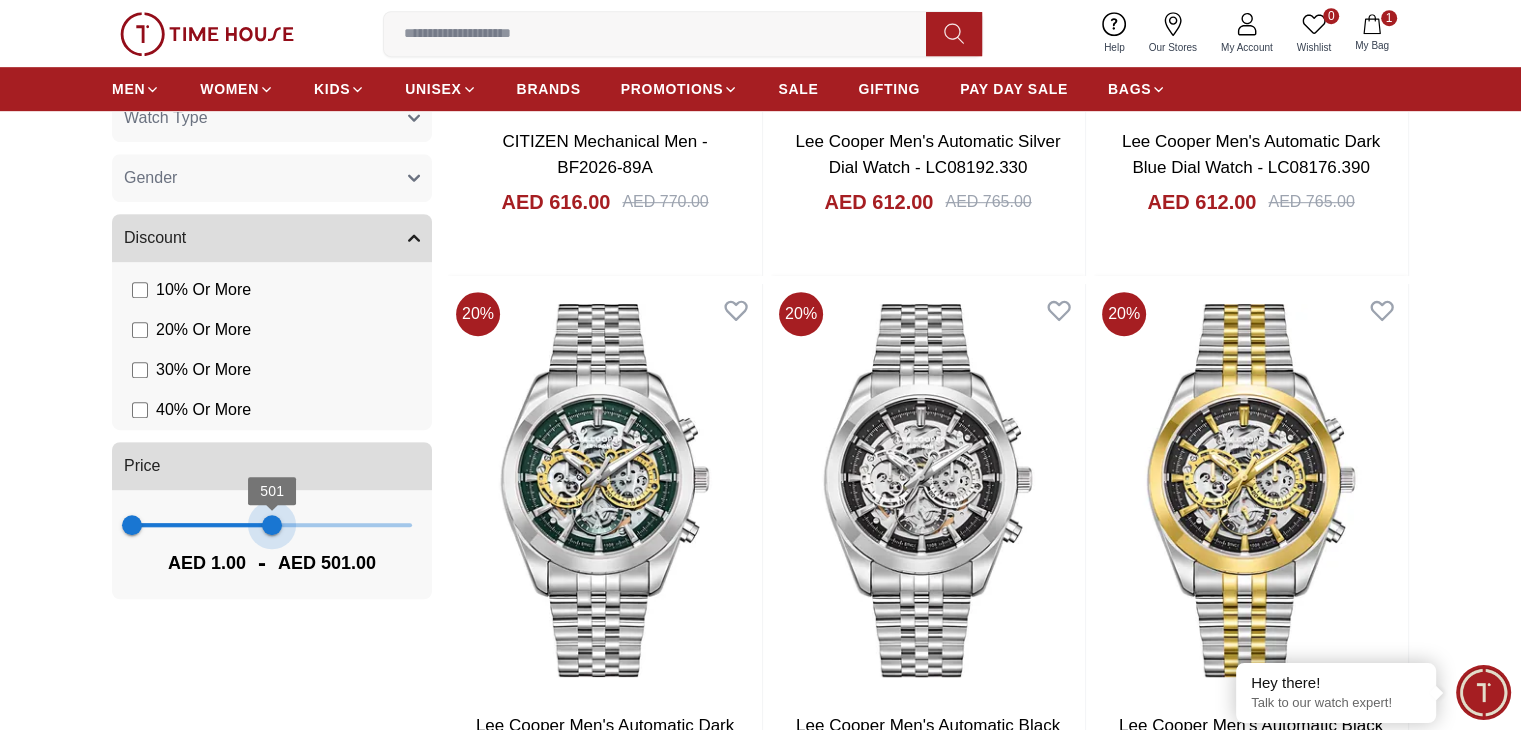 type on "***" 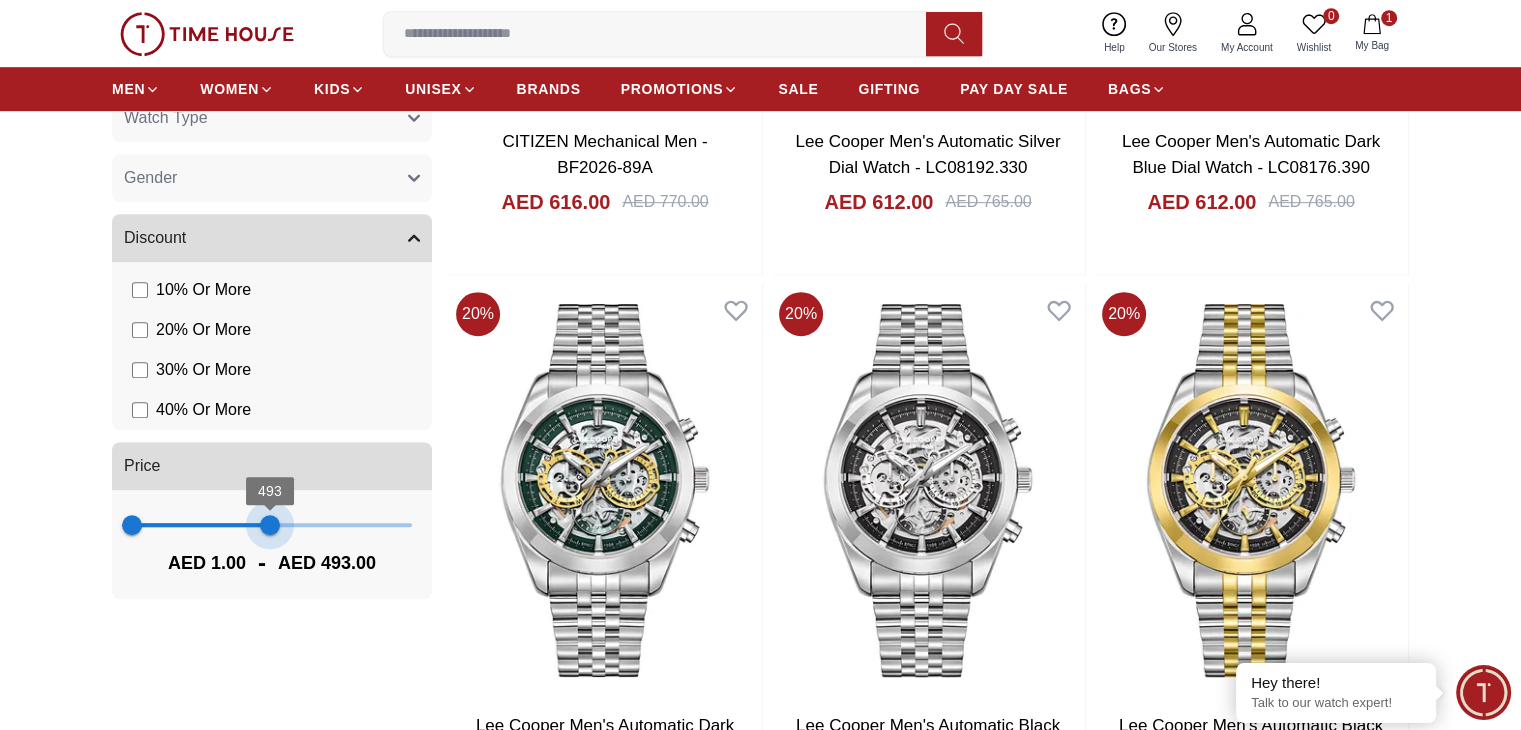 drag, startPoint x: 324, startPoint y: 521, endPoint x: 270, endPoint y: 525, distance: 54.147945 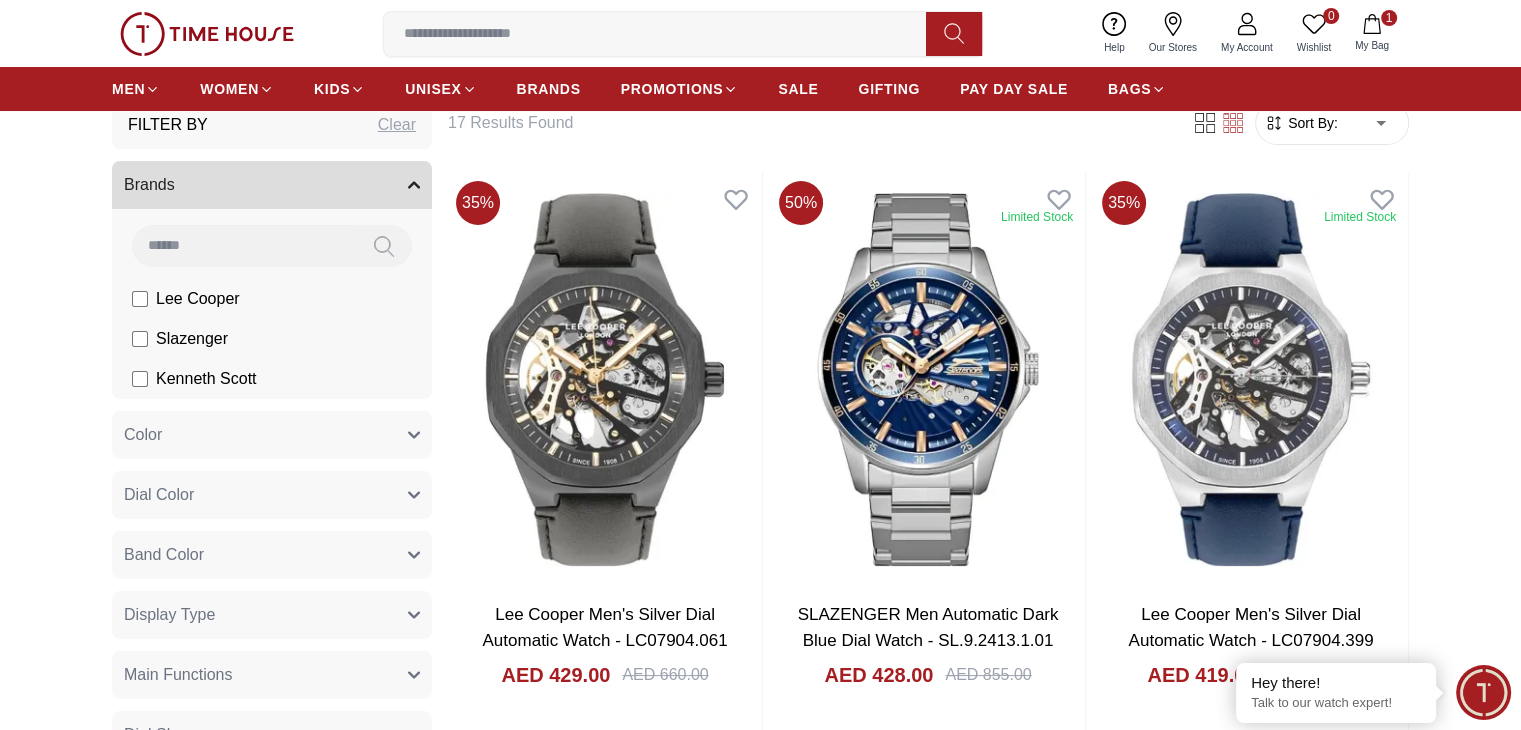 scroll, scrollTop: 0, scrollLeft: 0, axis: both 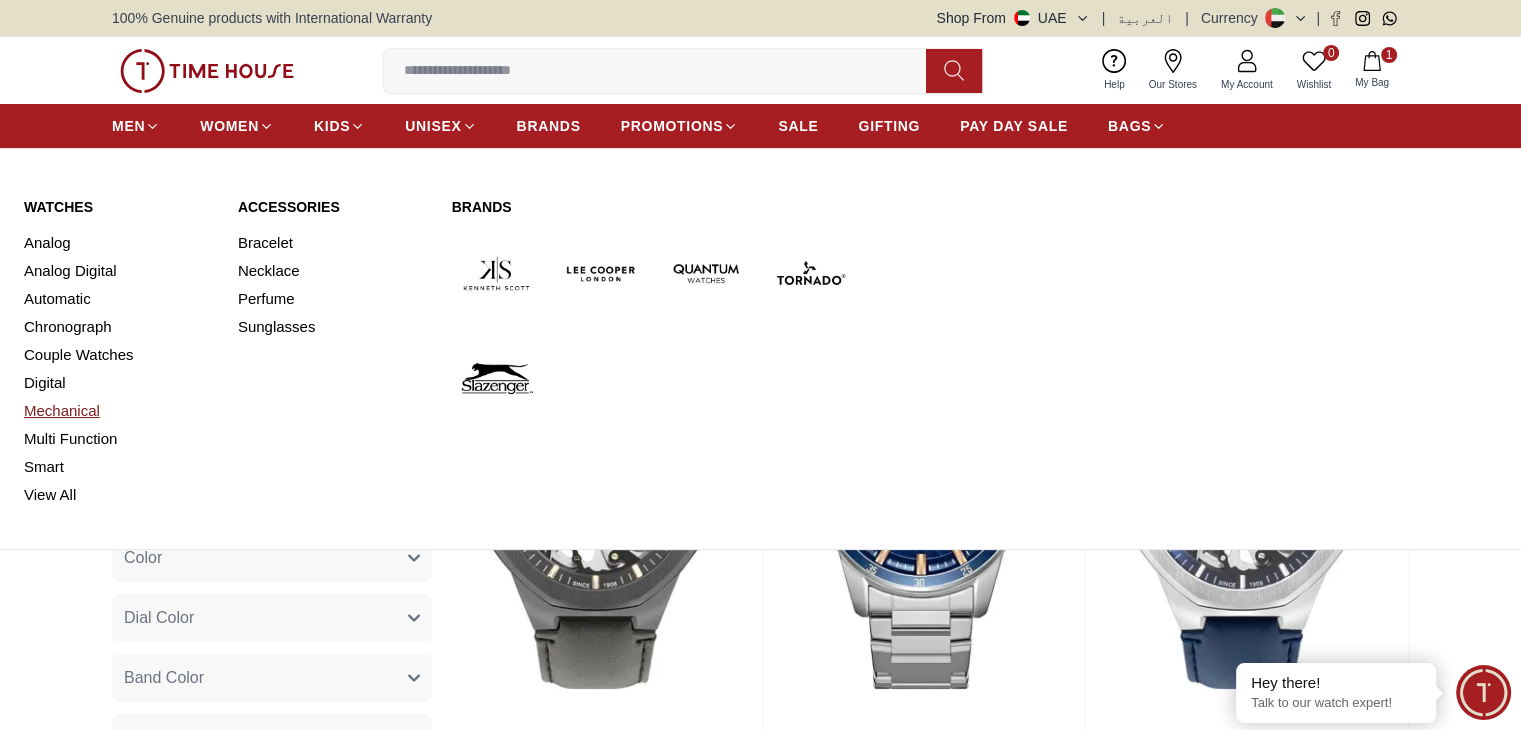 click on "Mechanical" at bounding box center [119, 411] 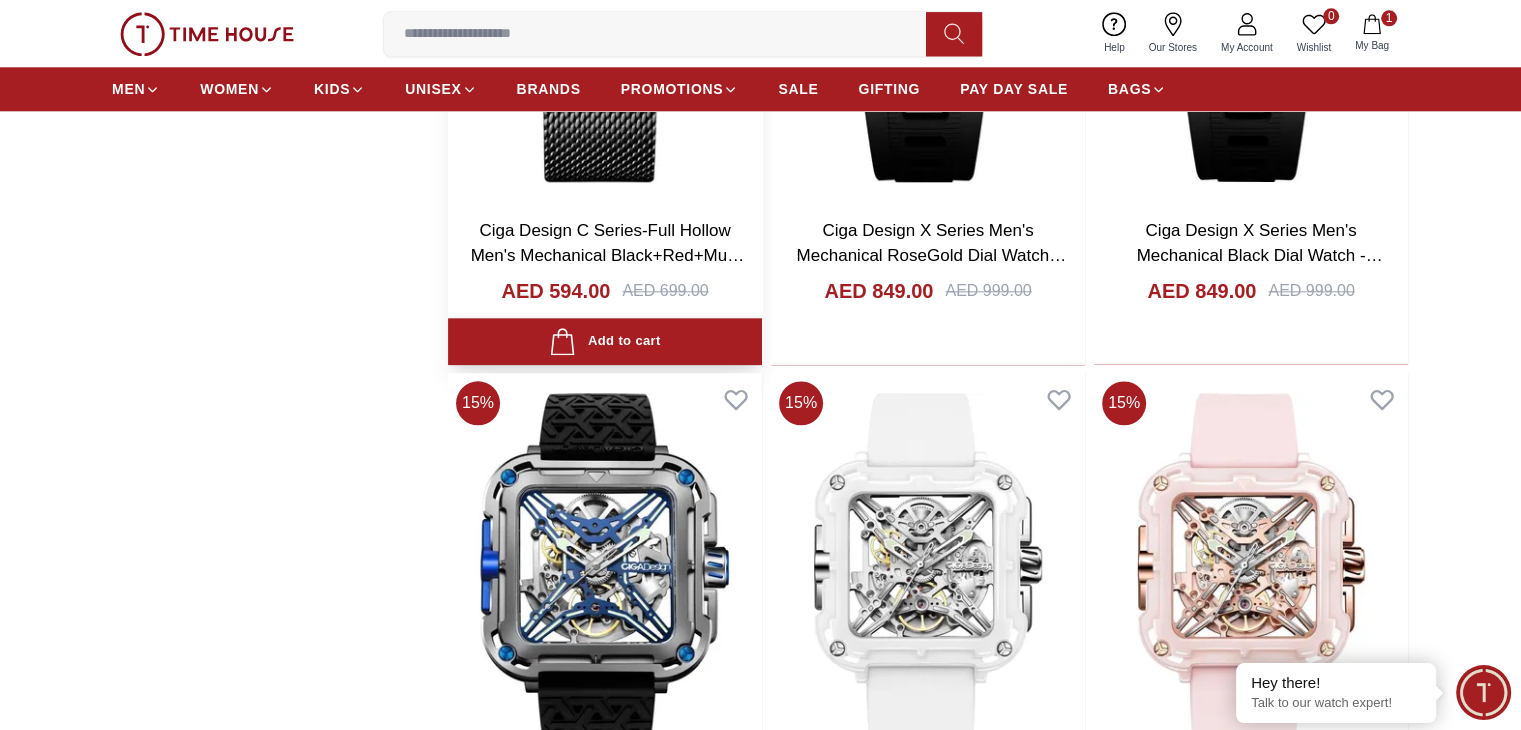 scroll, scrollTop: 2300, scrollLeft: 0, axis: vertical 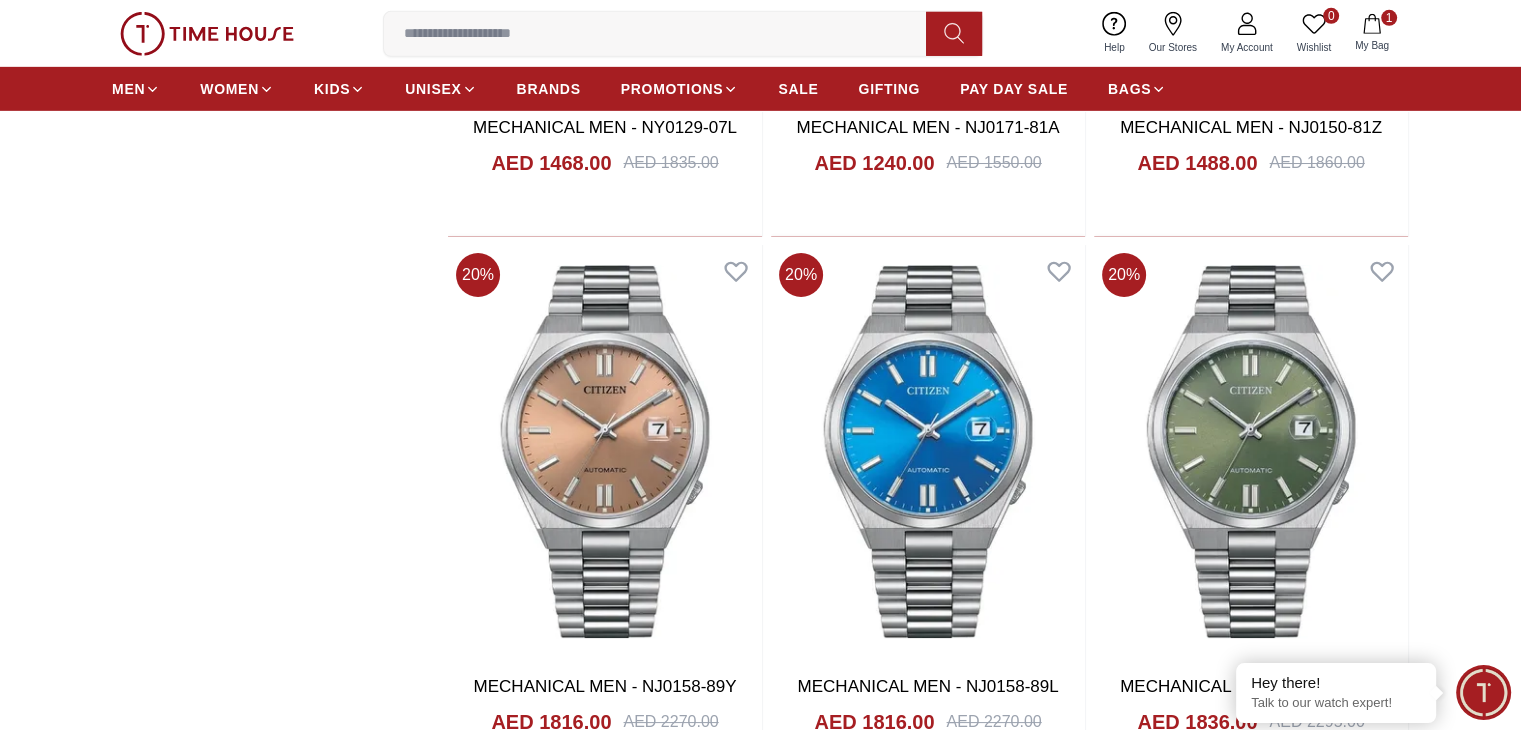 click at bounding box center (605, 3295) 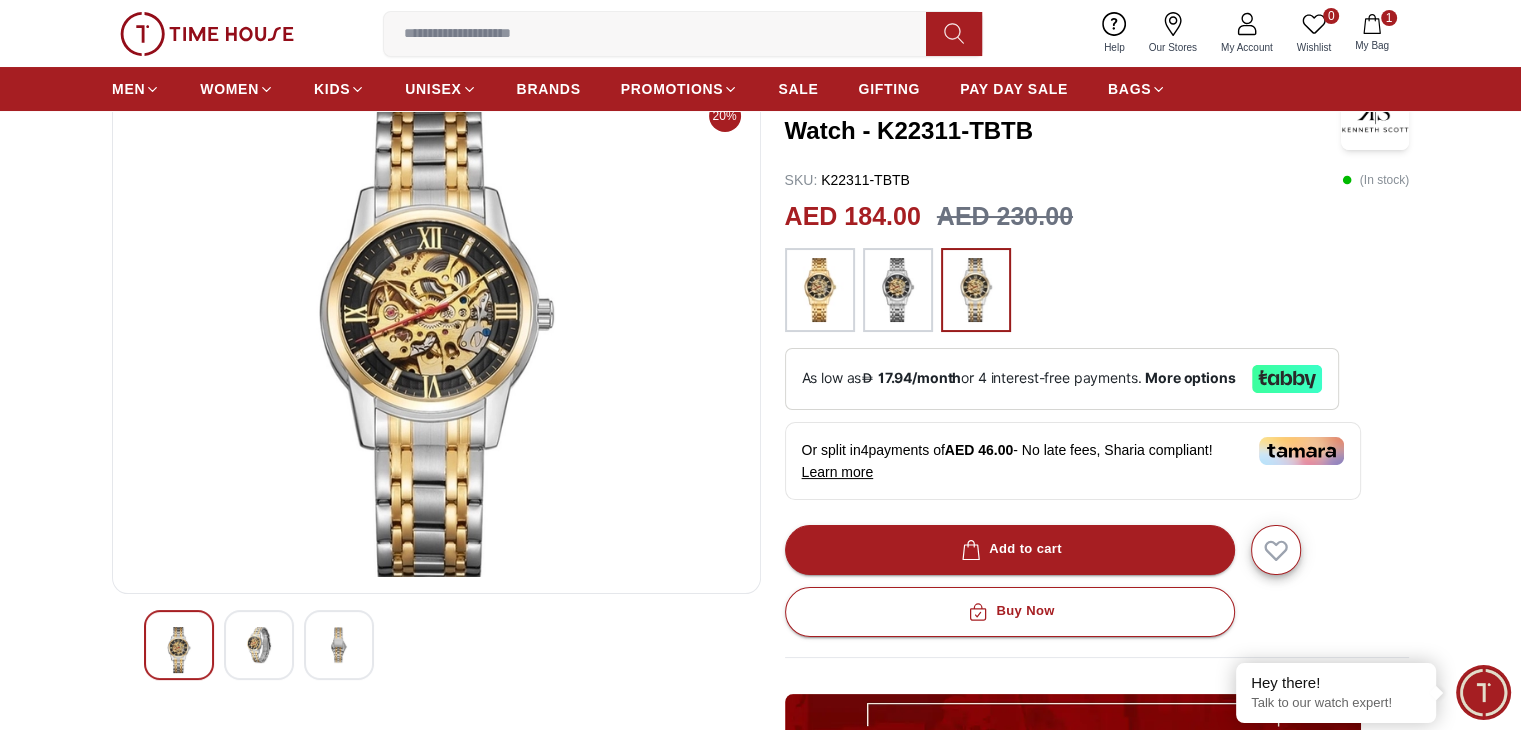 scroll, scrollTop: 100, scrollLeft: 0, axis: vertical 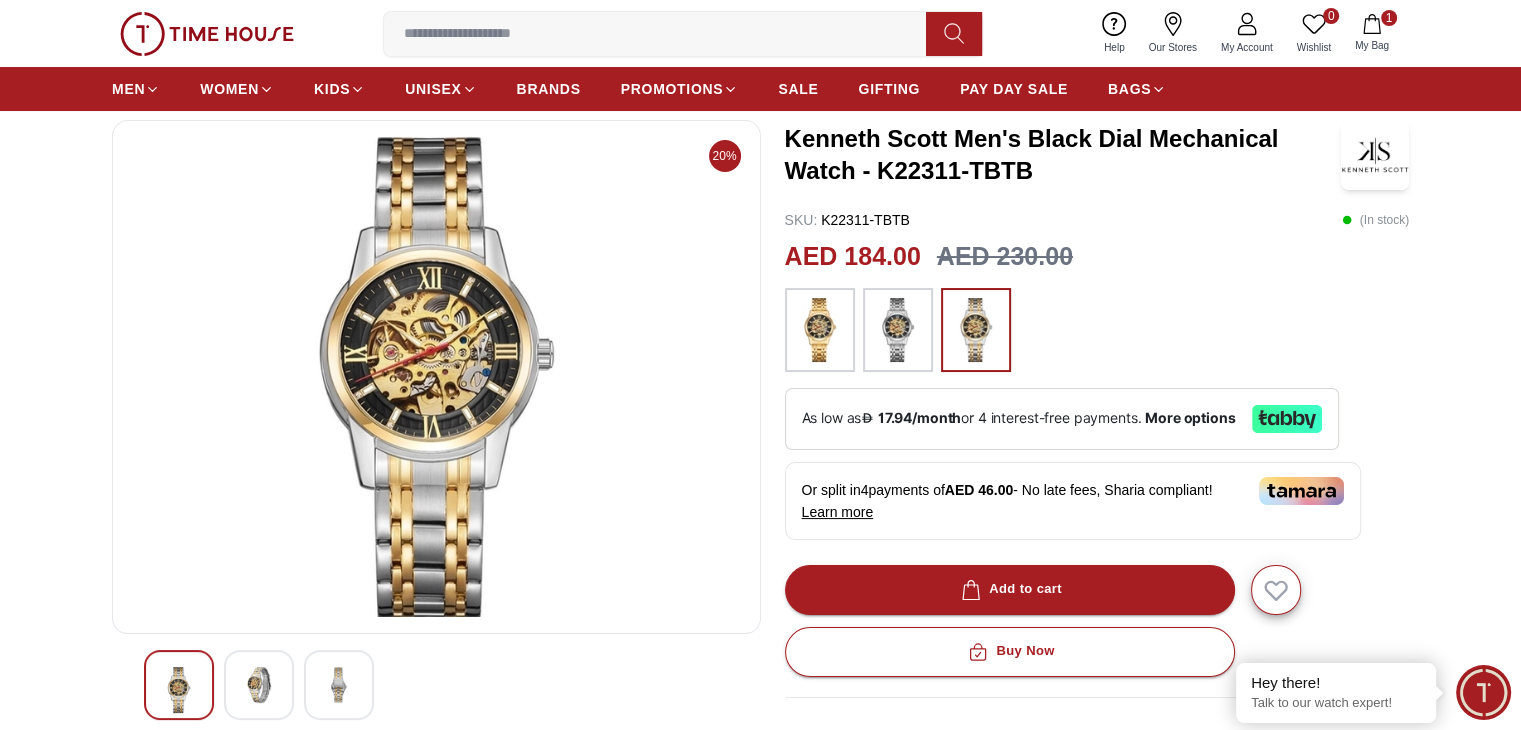 click at bounding box center (259, 685) 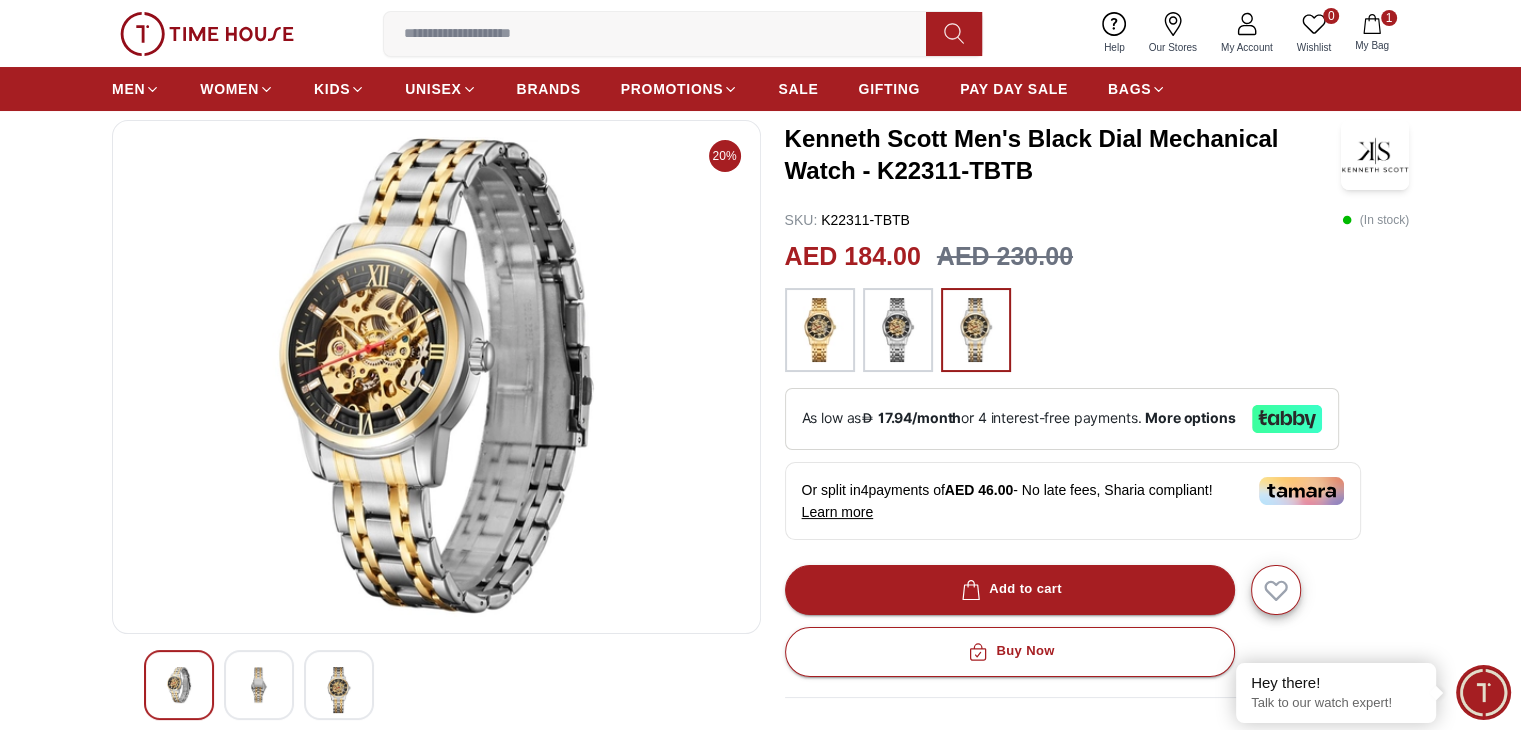 click at bounding box center [339, 690] 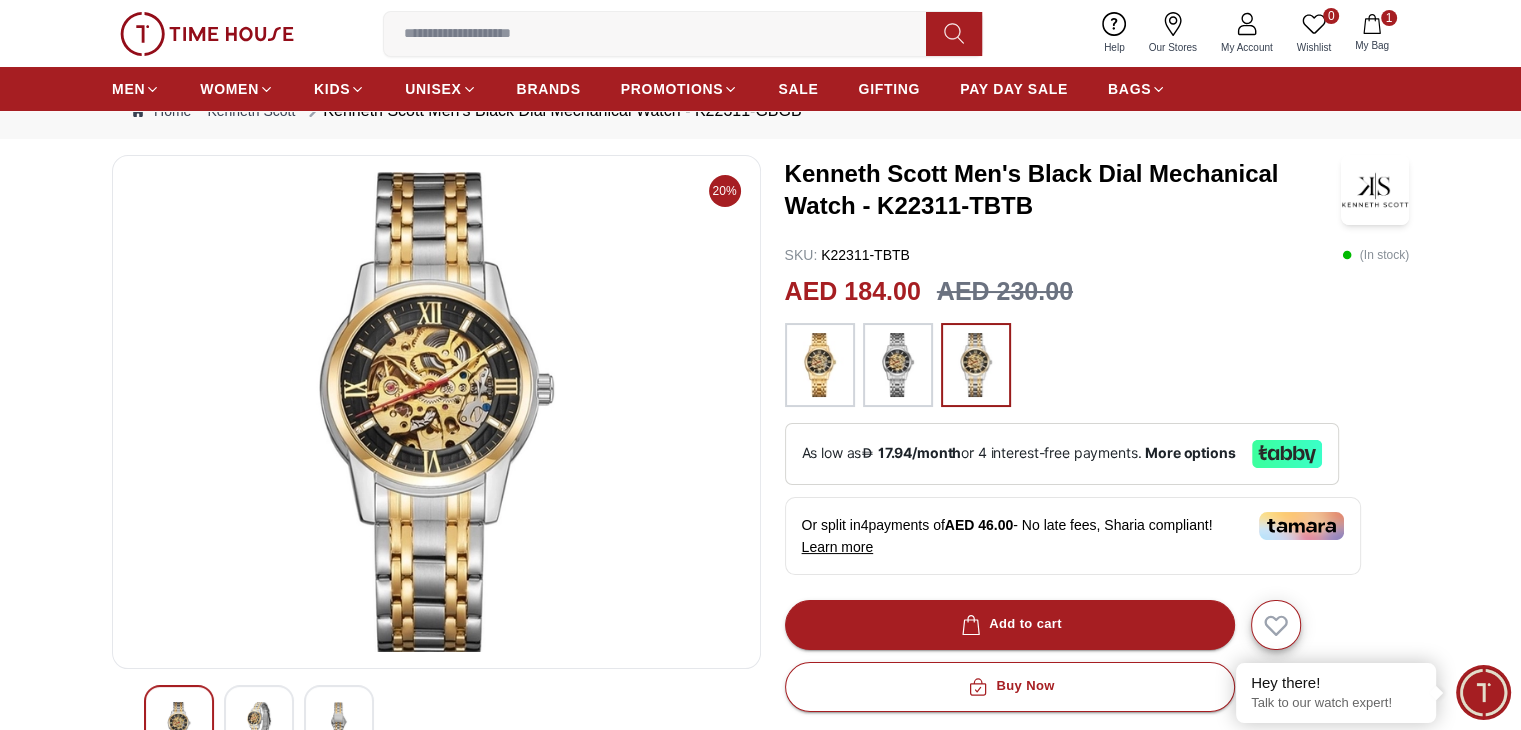 scroll, scrollTop: 100, scrollLeft: 0, axis: vertical 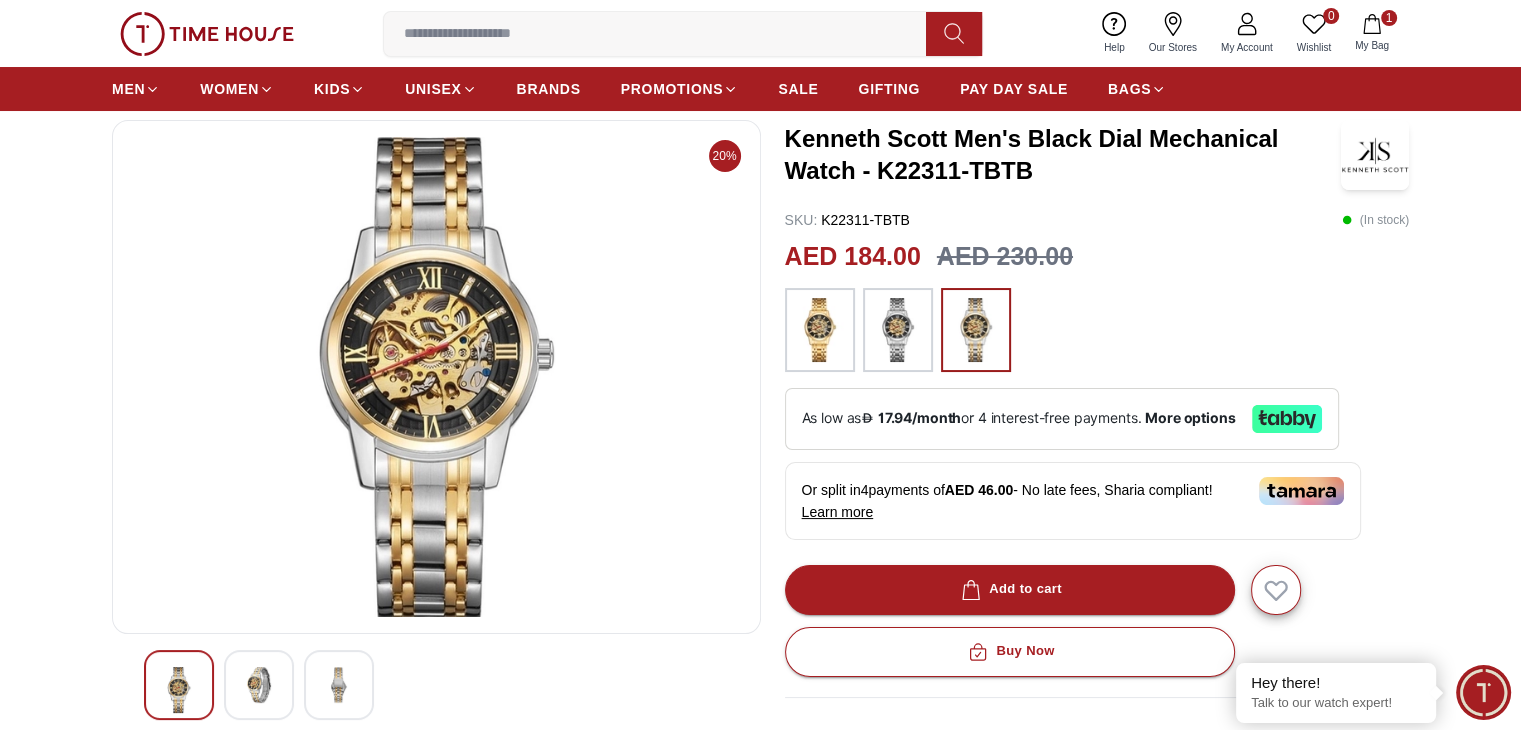 click at bounding box center (259, 685) 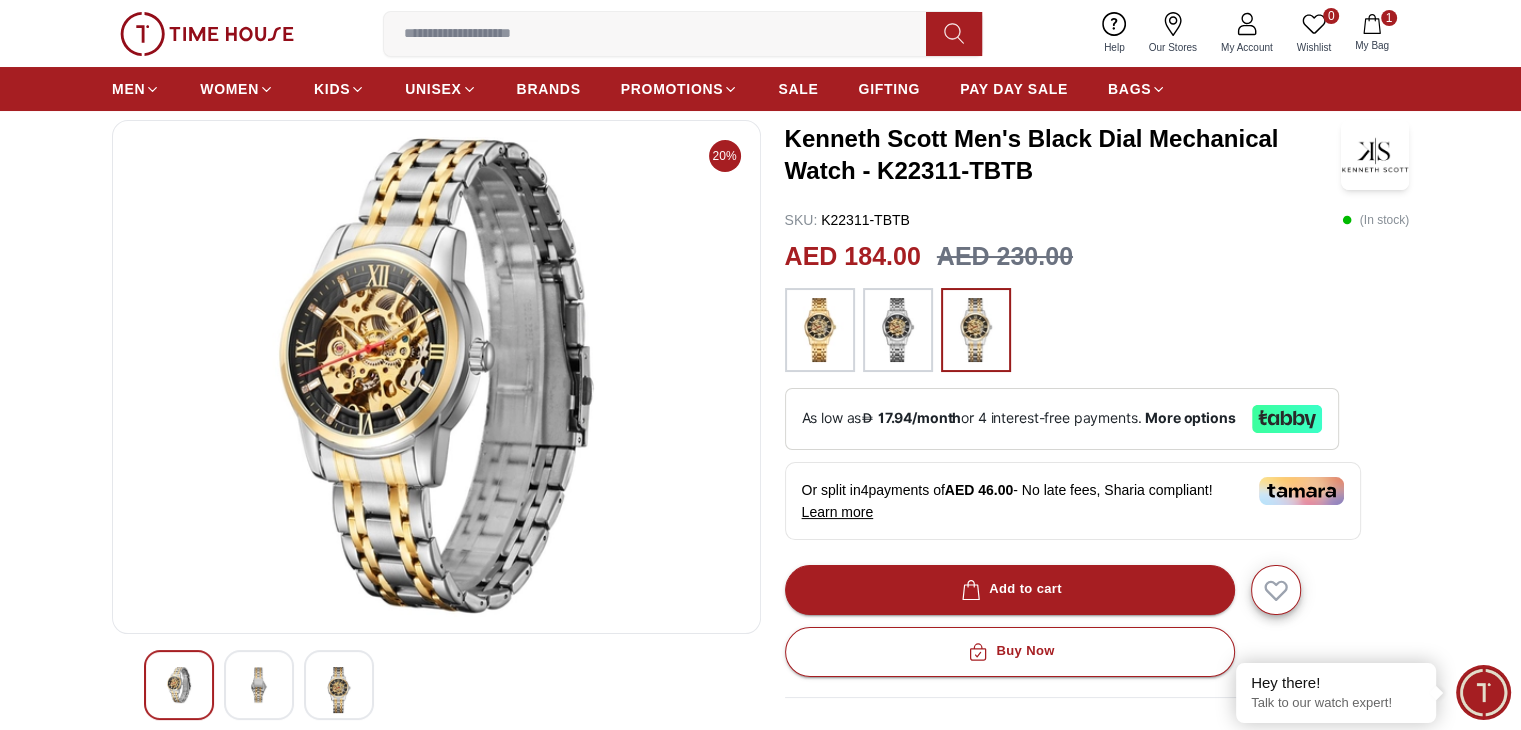 click at bounding box center [339, 690] 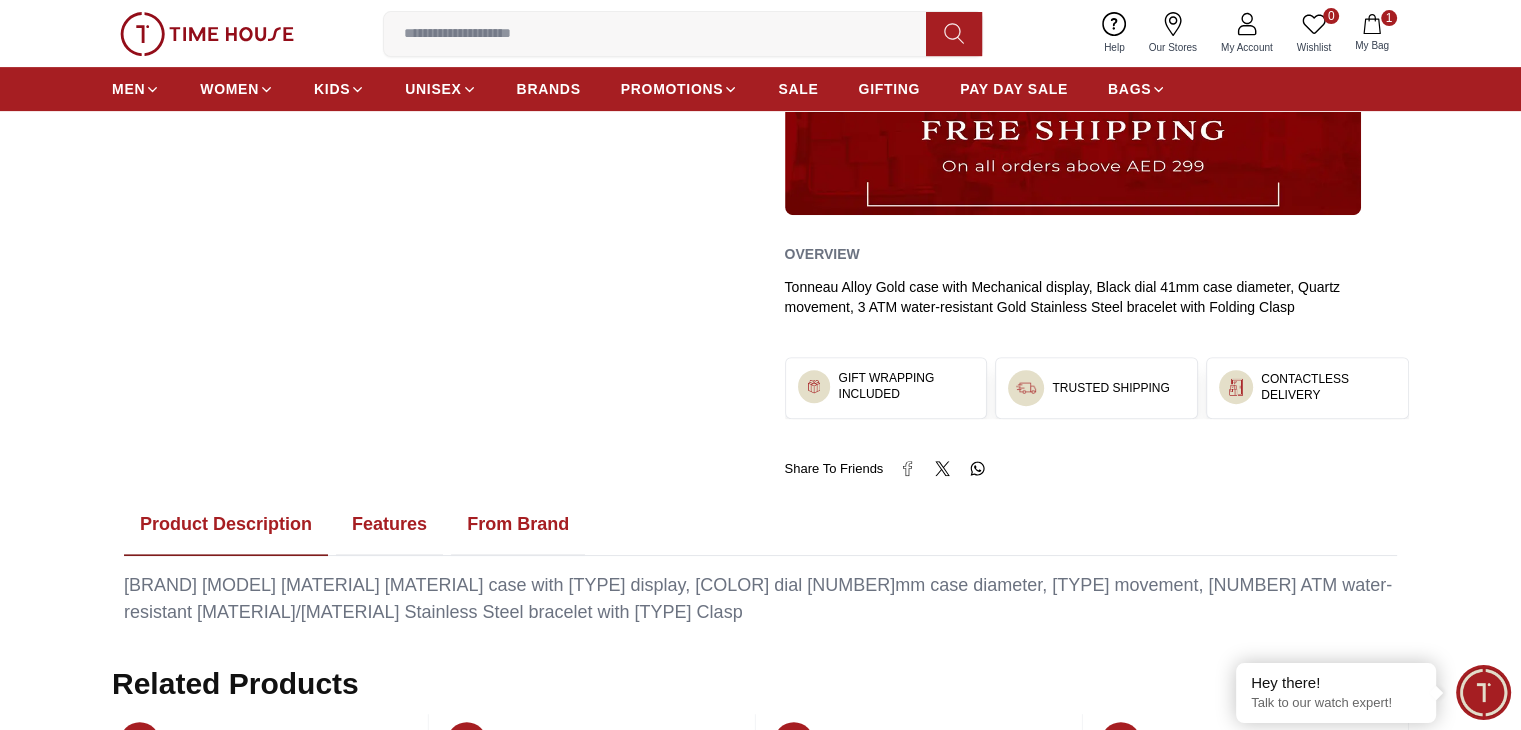 scroll, scrollTop: 800, scrollLeft: 0, axis: vertical 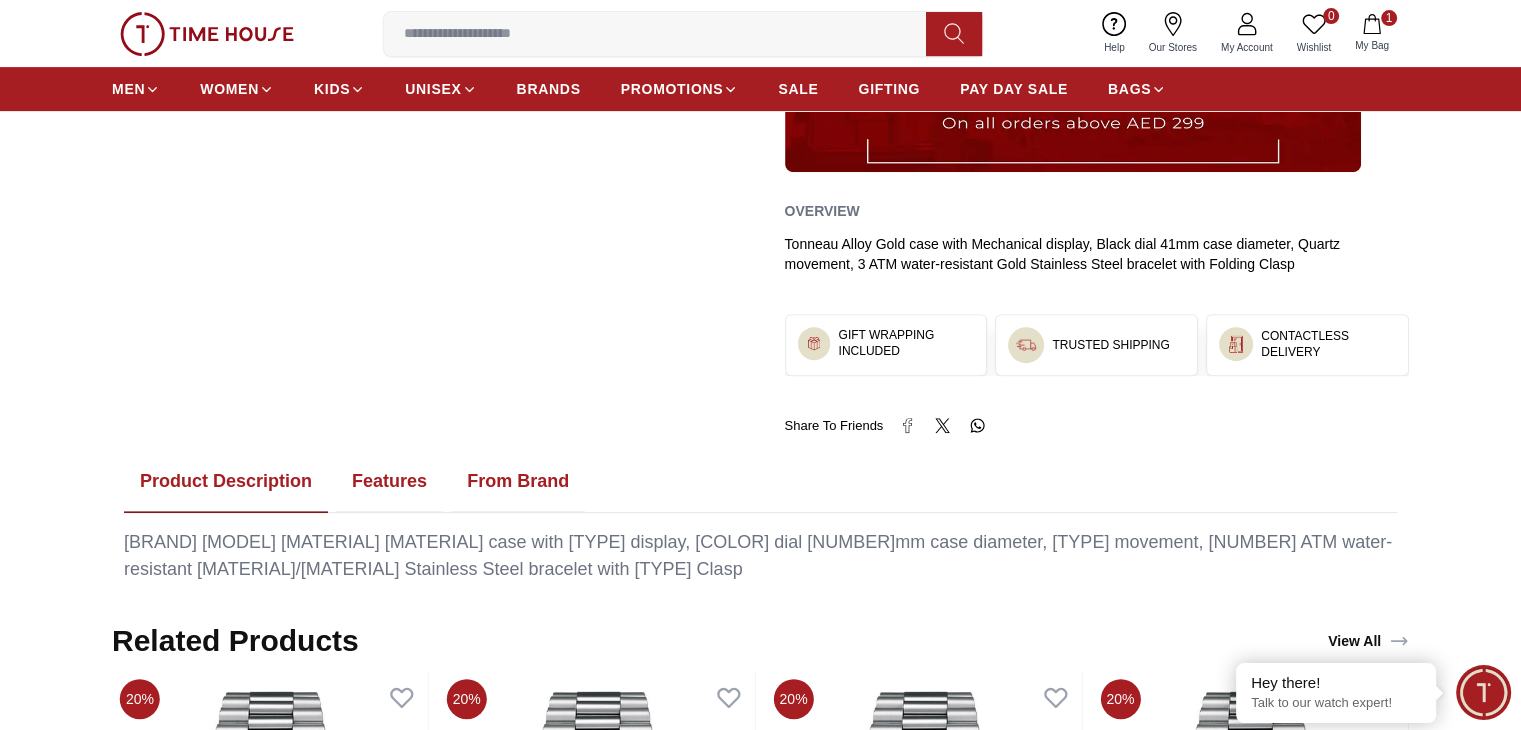 click on "Features" at bounding box center (389, 482) 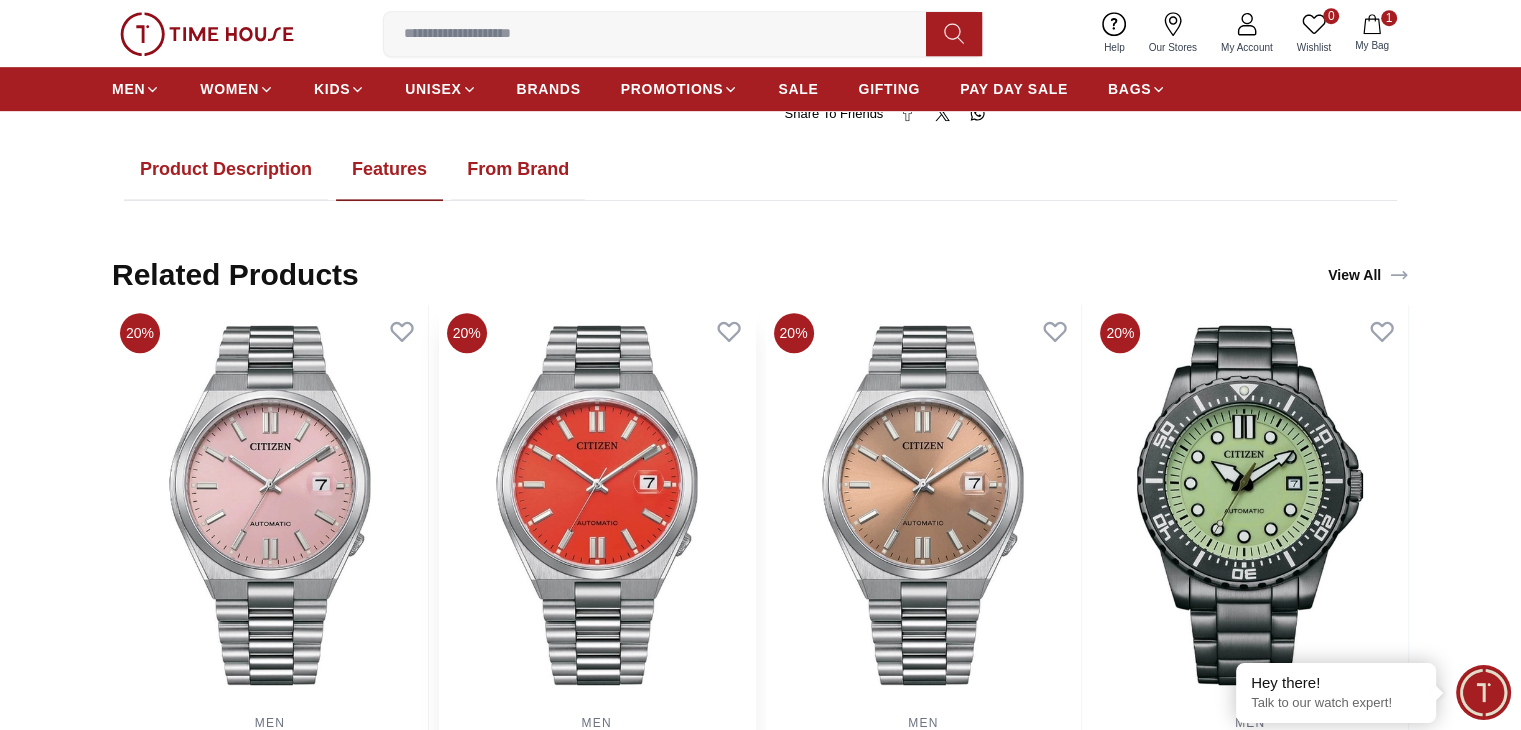 scroll, scrollTop: 1100, scrollLeft: 0, axis: vertical 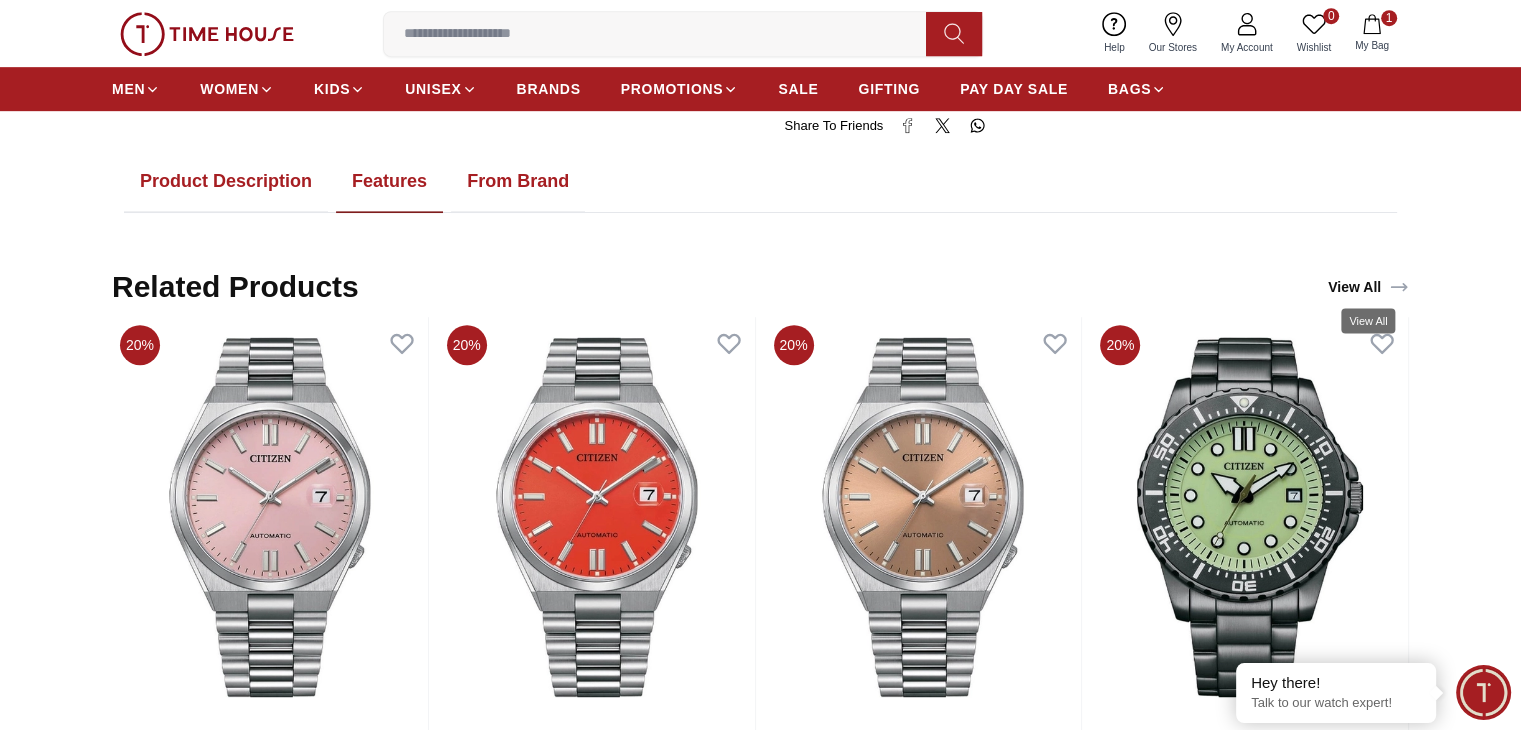 click on "View All" at bounding box center [1368, 287] 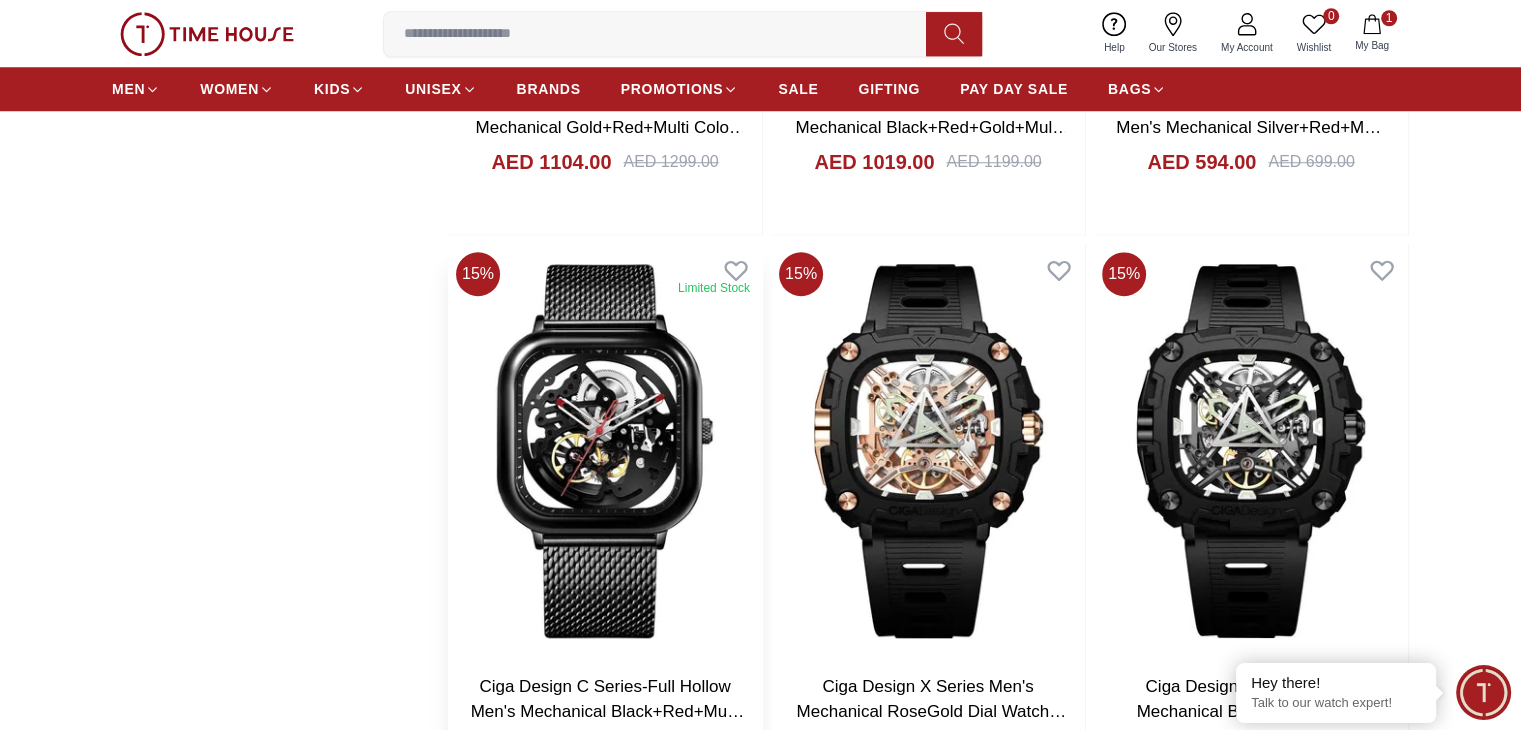 scroll, scrollTop: 2200, scrollLeft: 0, axis: vertical 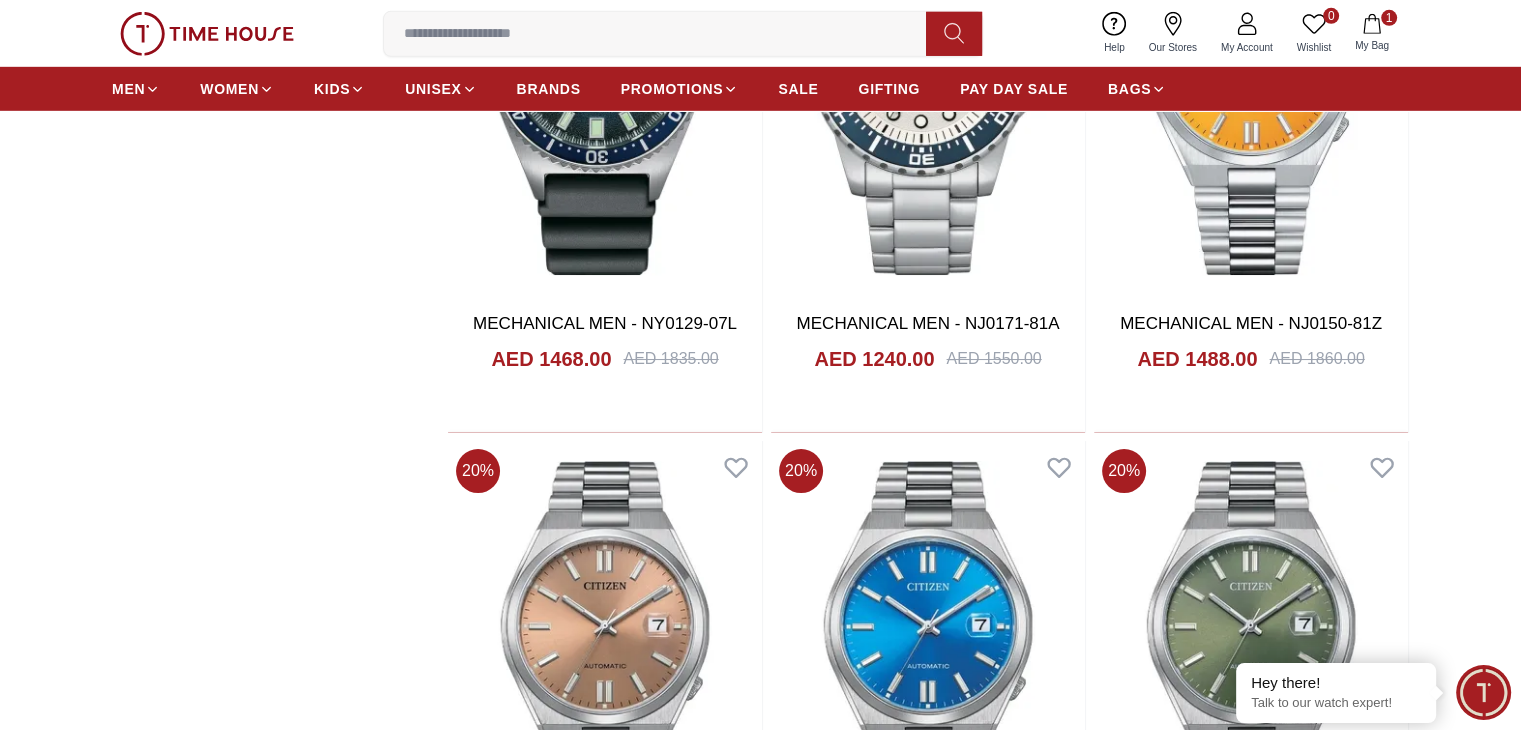 click at bounding box center (605, 4075) 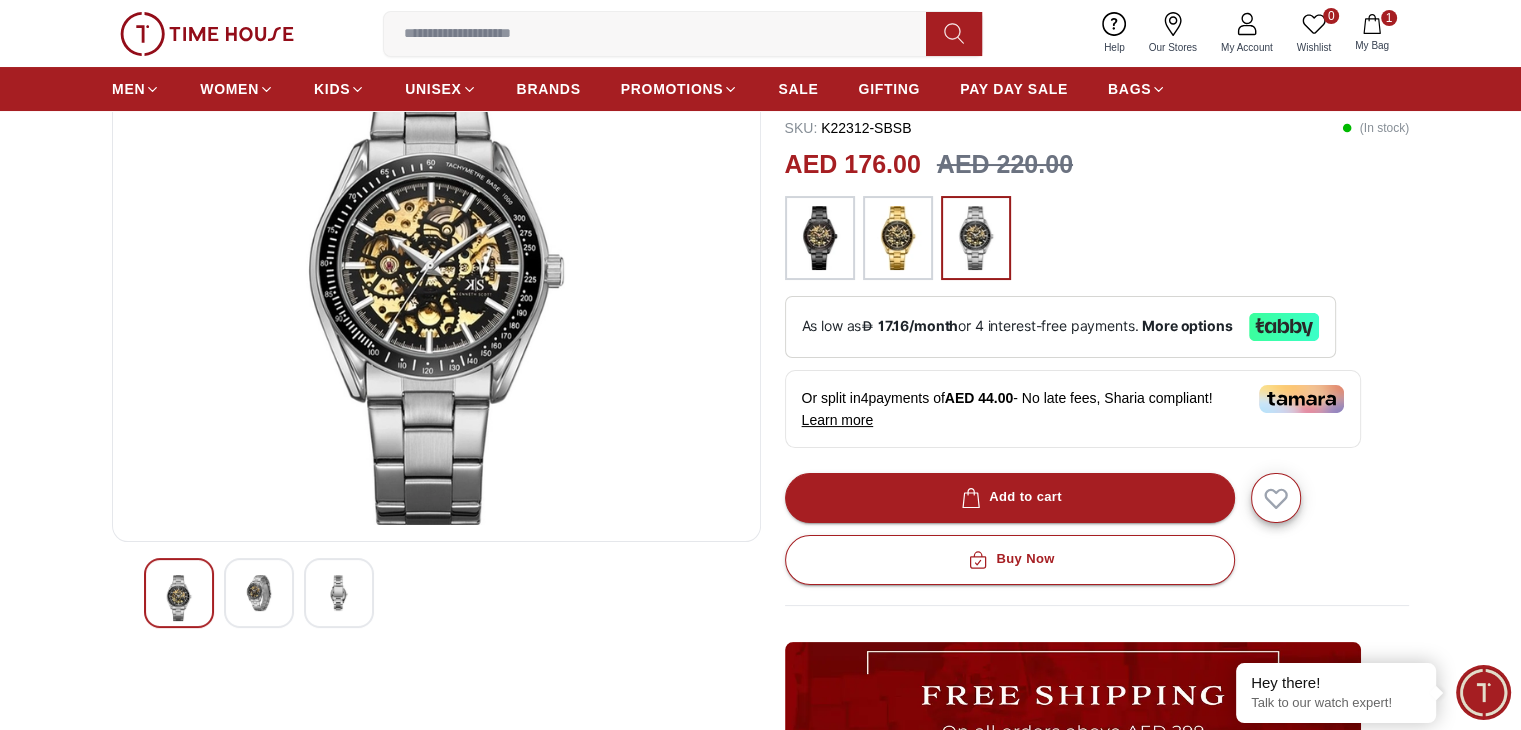 scroll, scrollTop: 300, scrollLeft: 0, axis: vertical 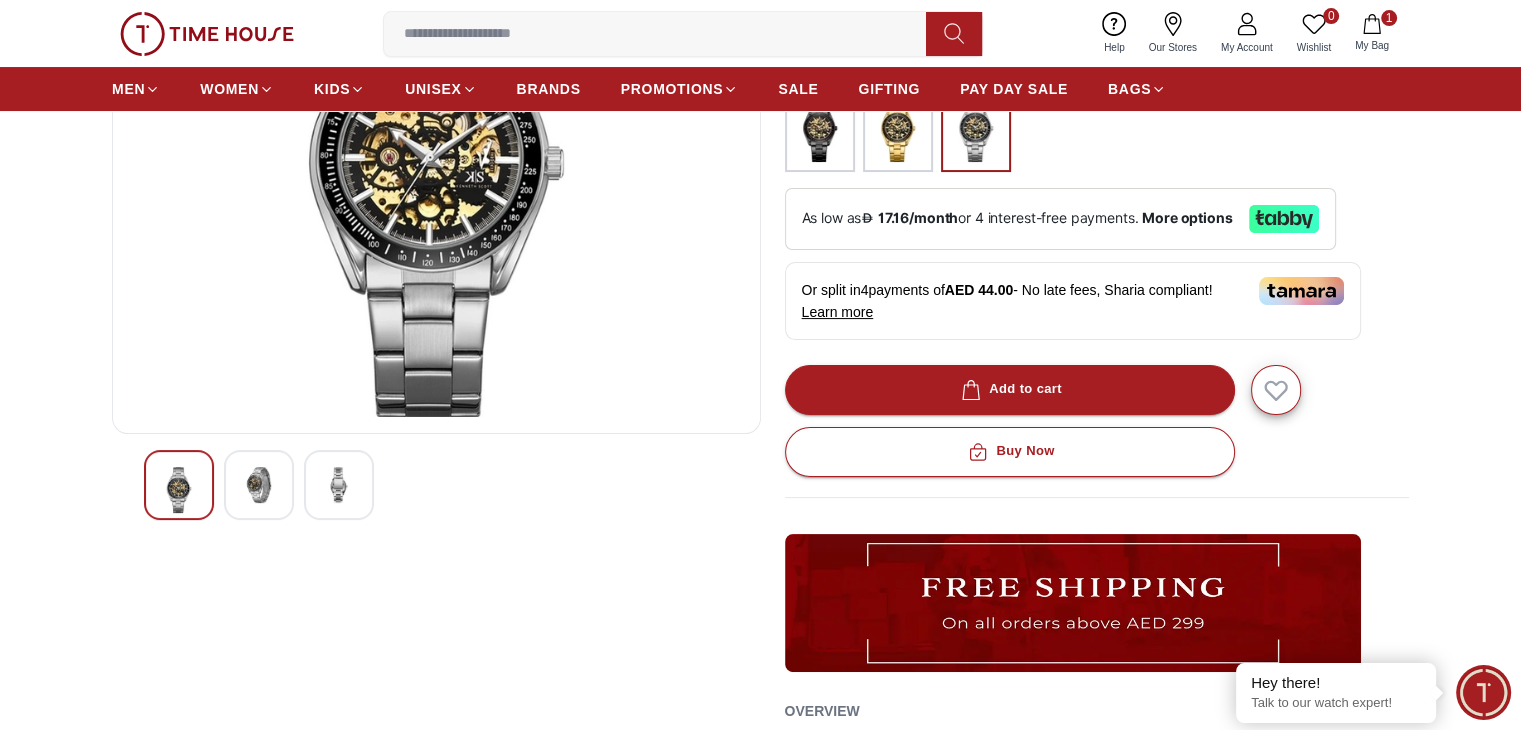 click at bounding box center [259, 485] 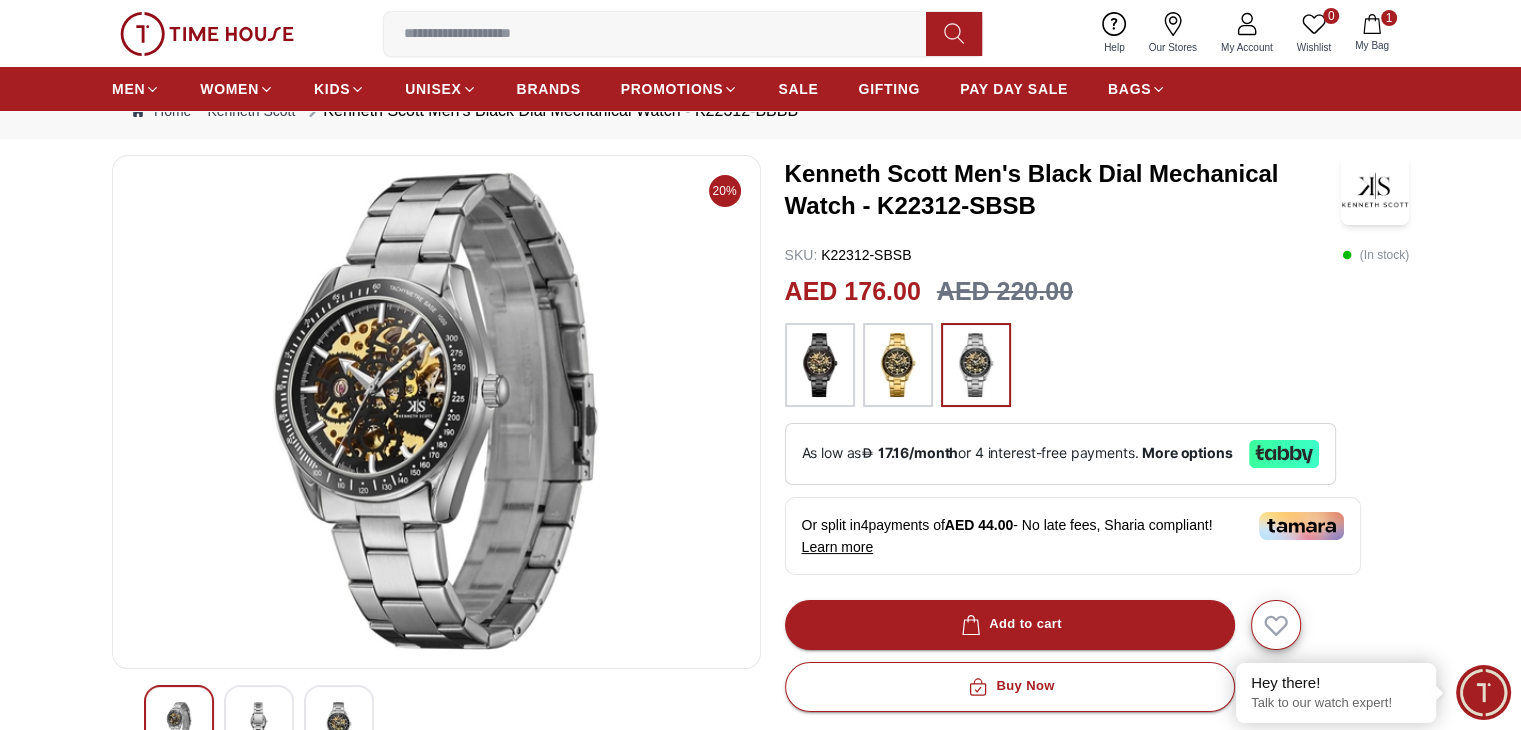 scroll, scrollTop: 100, scrollLeft: 0, axis: vertical 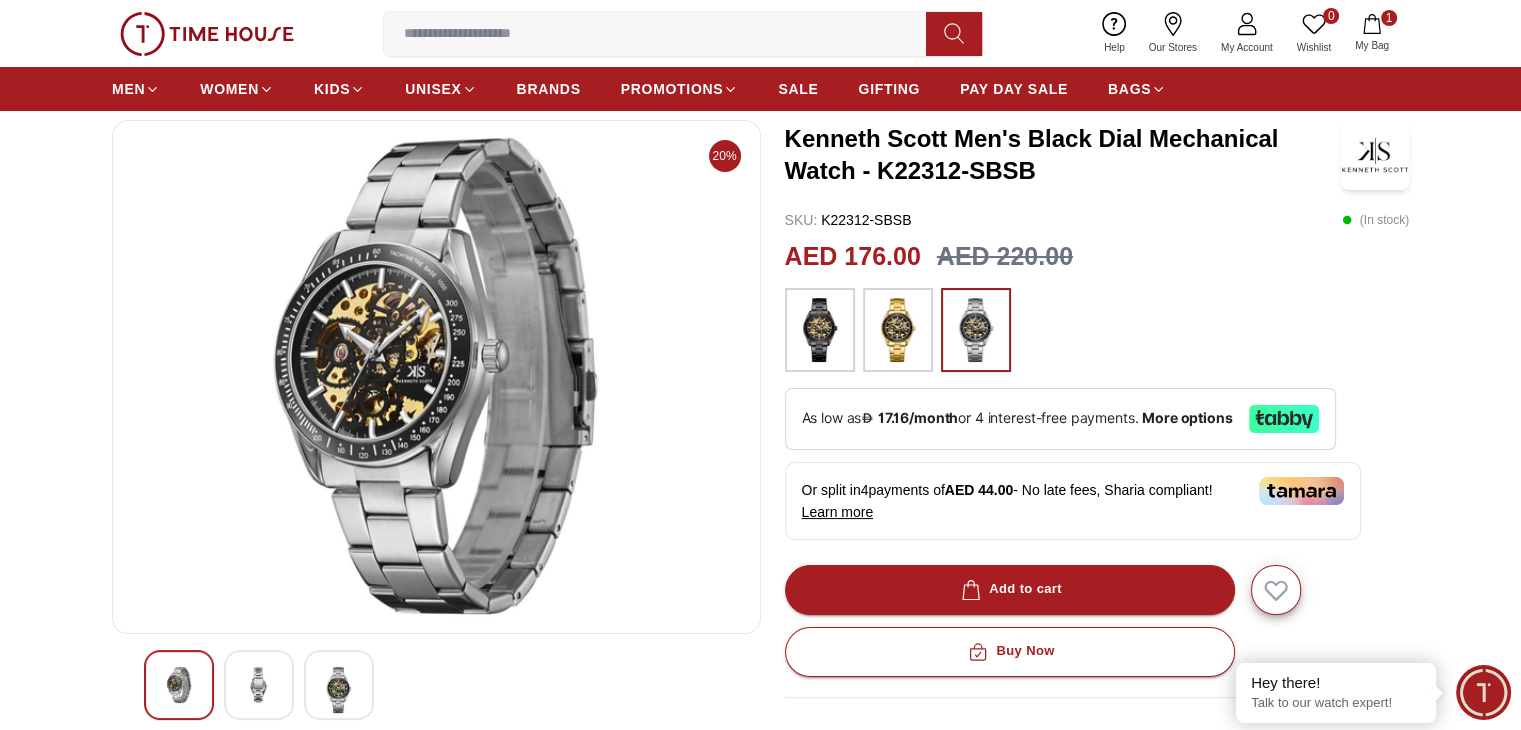 click at bounding box center (339, 690) 